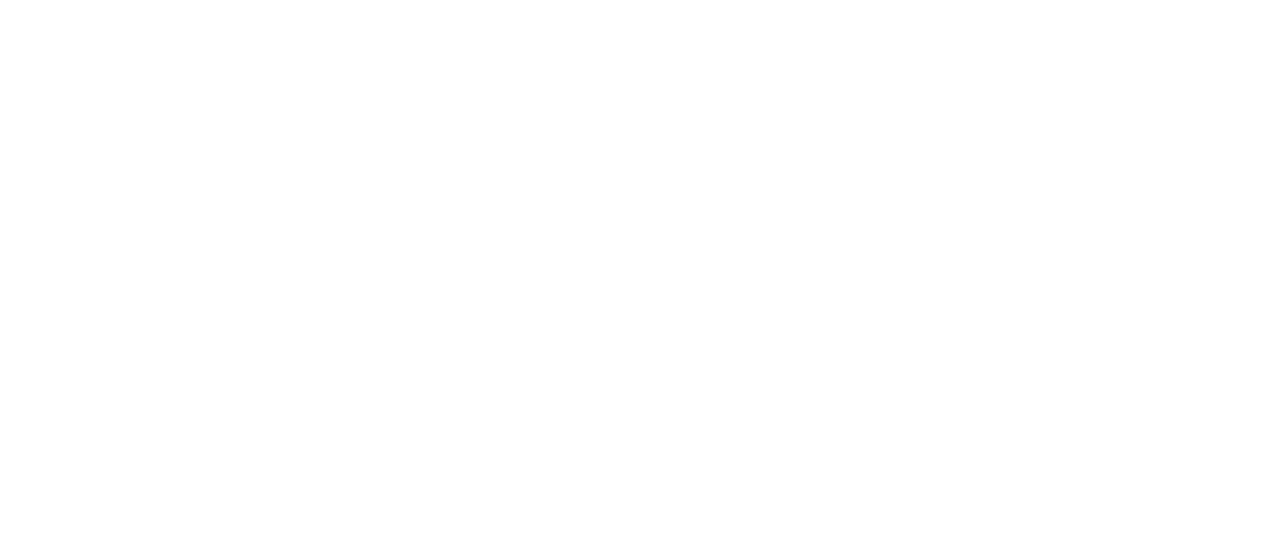 scroll, scrollTop: 0, scrollLeft: 0, axis: both 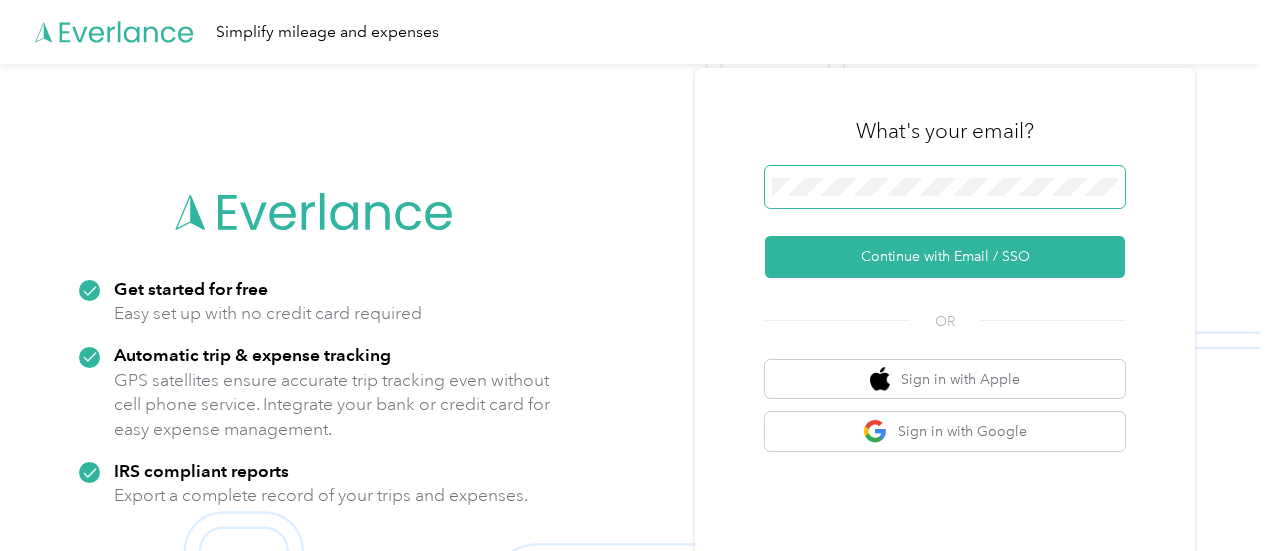click at bounding box center (945, 187) 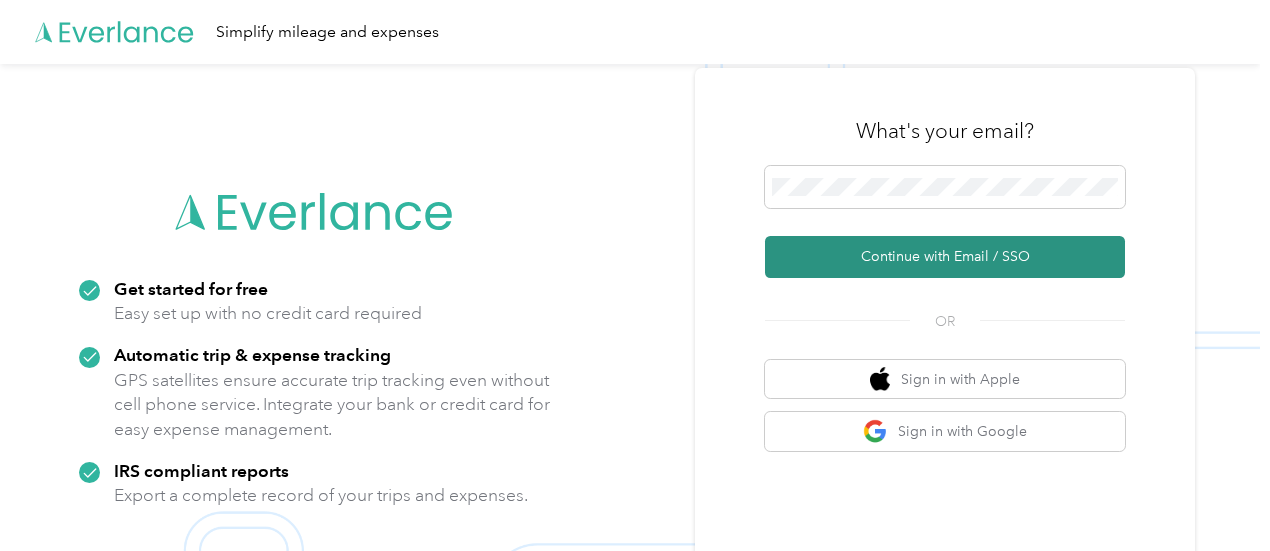 click on "Continue with Email / SSO" at bounding box center (945, 257) 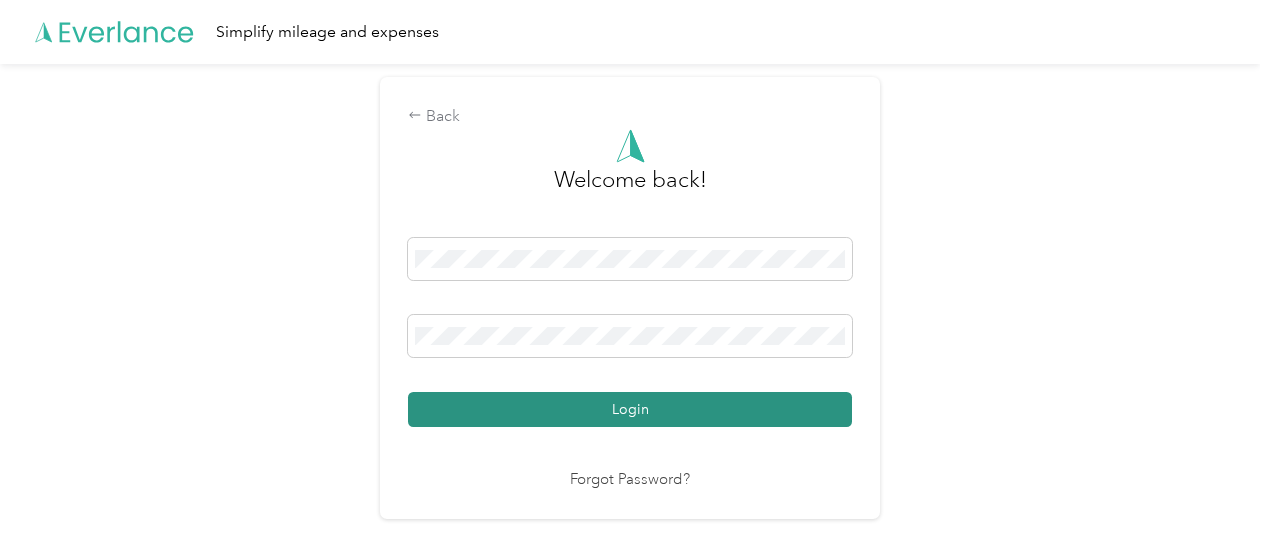 click on "Login" at bounding box center [630, 409] 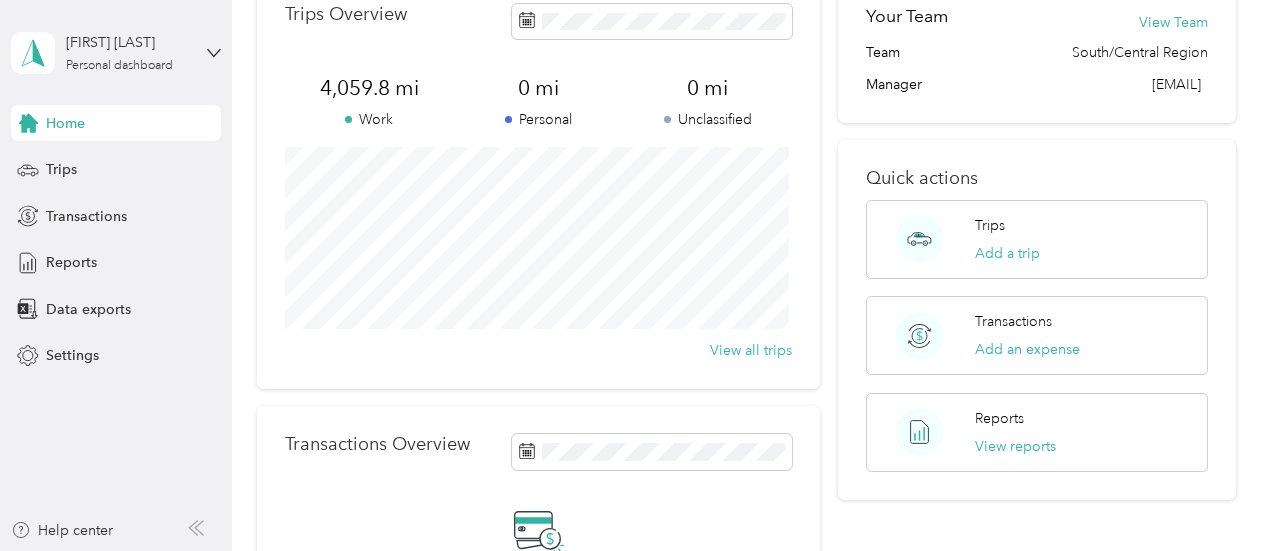 scroll, scrollTop: 23, scrollLeft: 0, axis: vertical 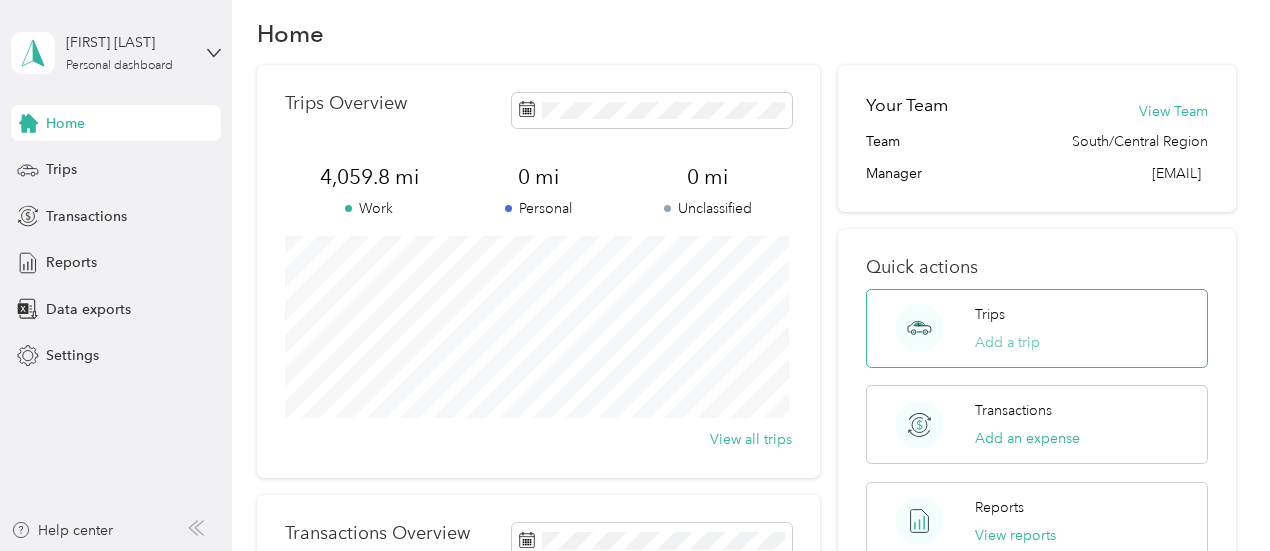 click on "Add a trip" at bounding box center (1007, 342) 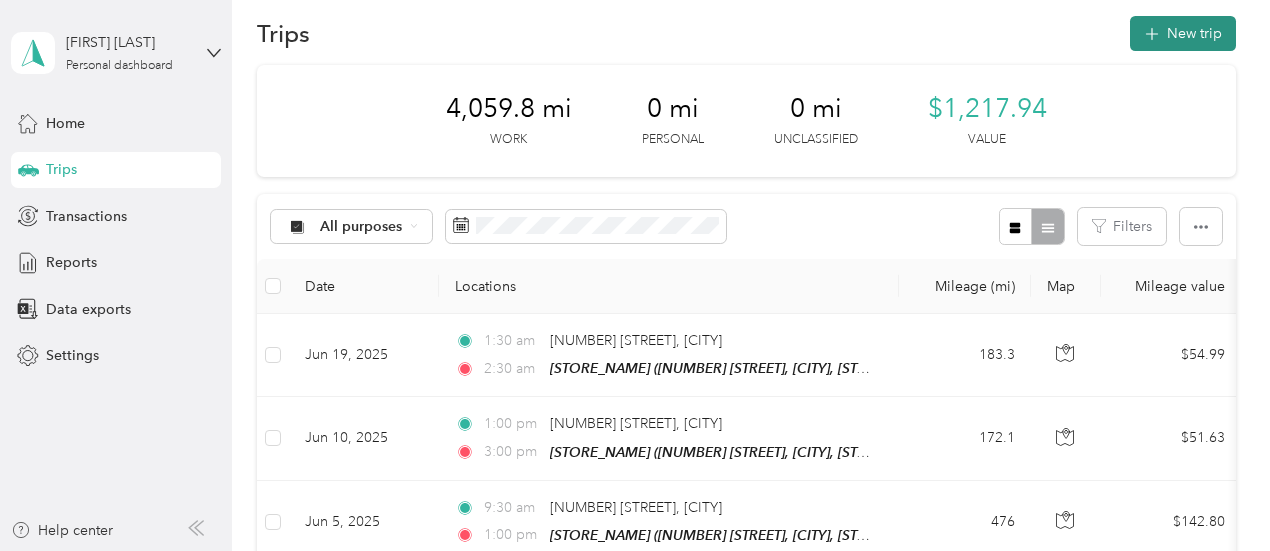 click on "New trip" at bounding box center (1183, 33) 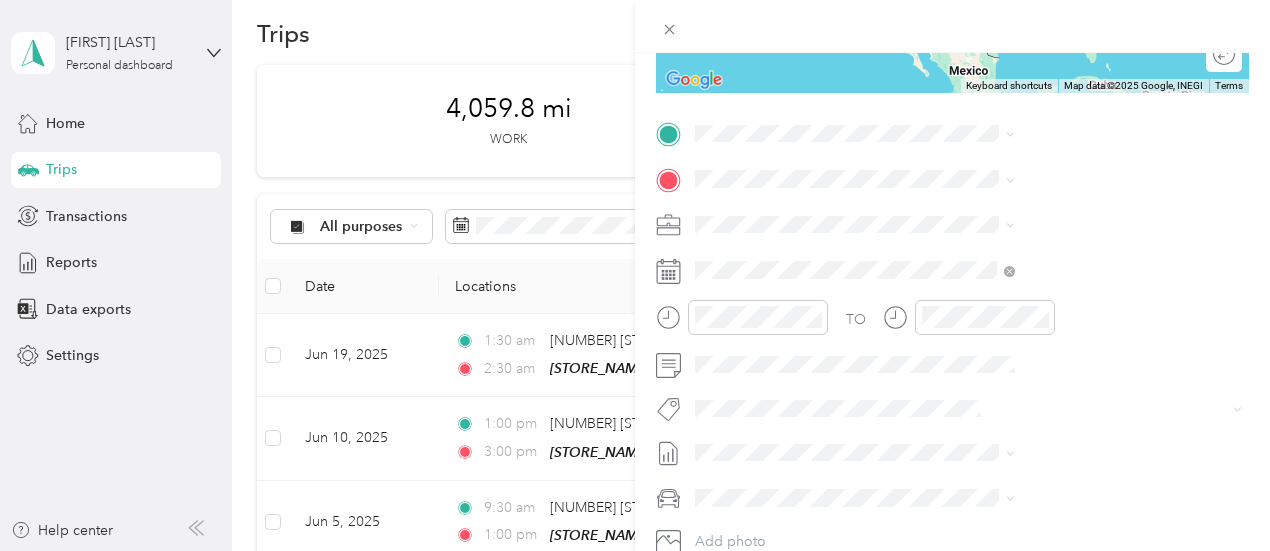 scroll, scrollTop: 351, scrollLeft: 0, axis: vertical 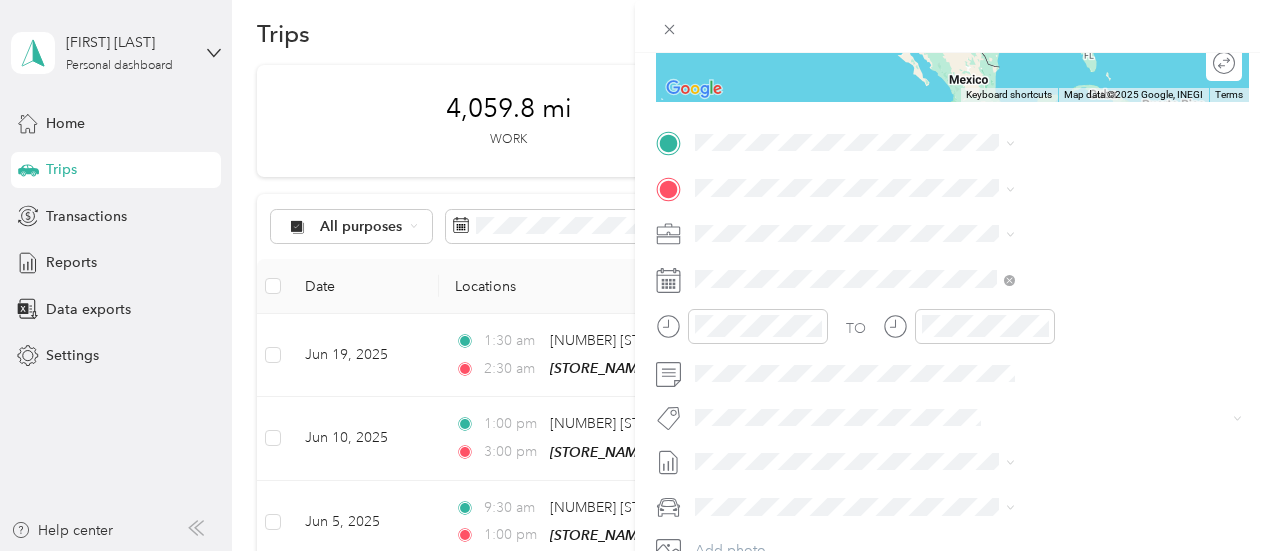 click on "[NUMBER] [STREET]
[CITY], [STATE] [POSTAL_CODE], [COUNTRY]" at bounding box center [1081, 231] 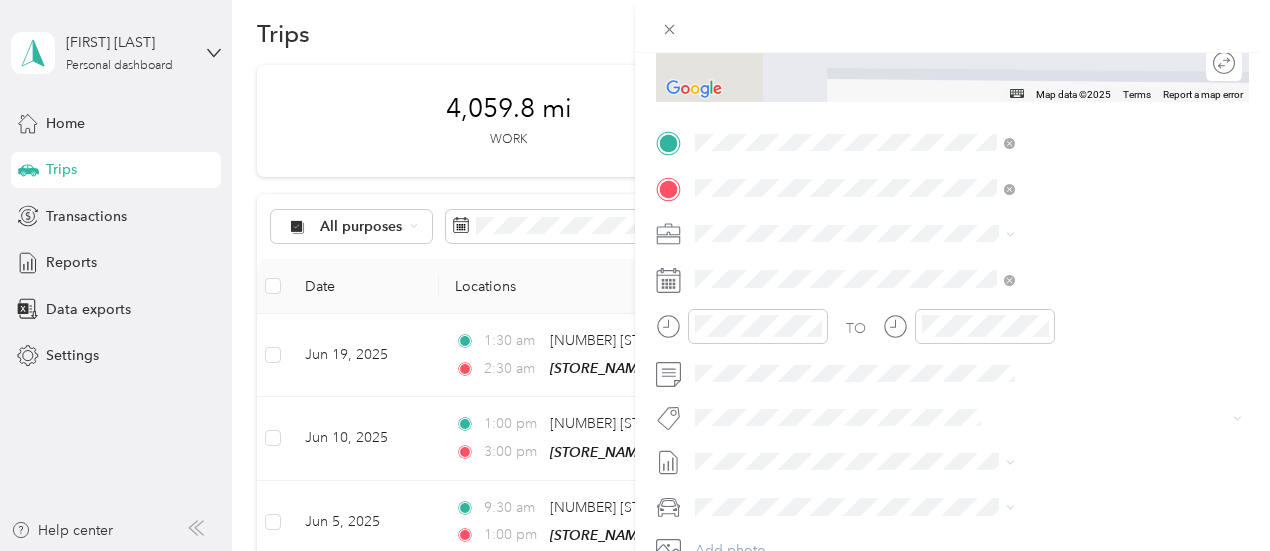 click on "TEAM [STORE_NAME] [NUMBER] [STREET], [POSTAL_CODE], [CITY], [STATE], [COUNTRY]" at bounding box center [1081, 384] 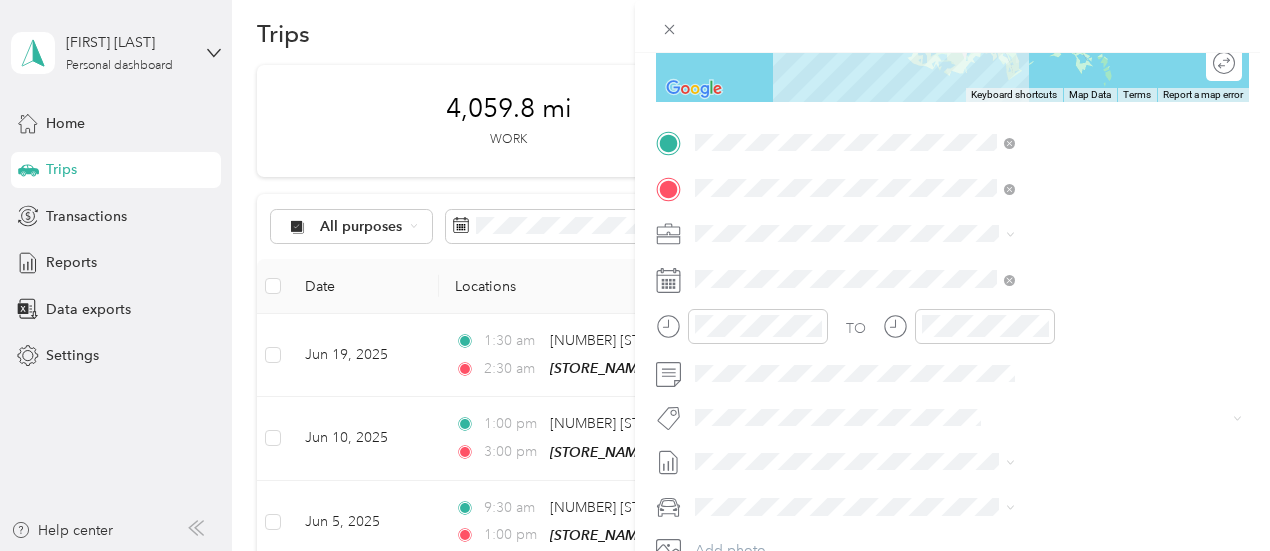 click 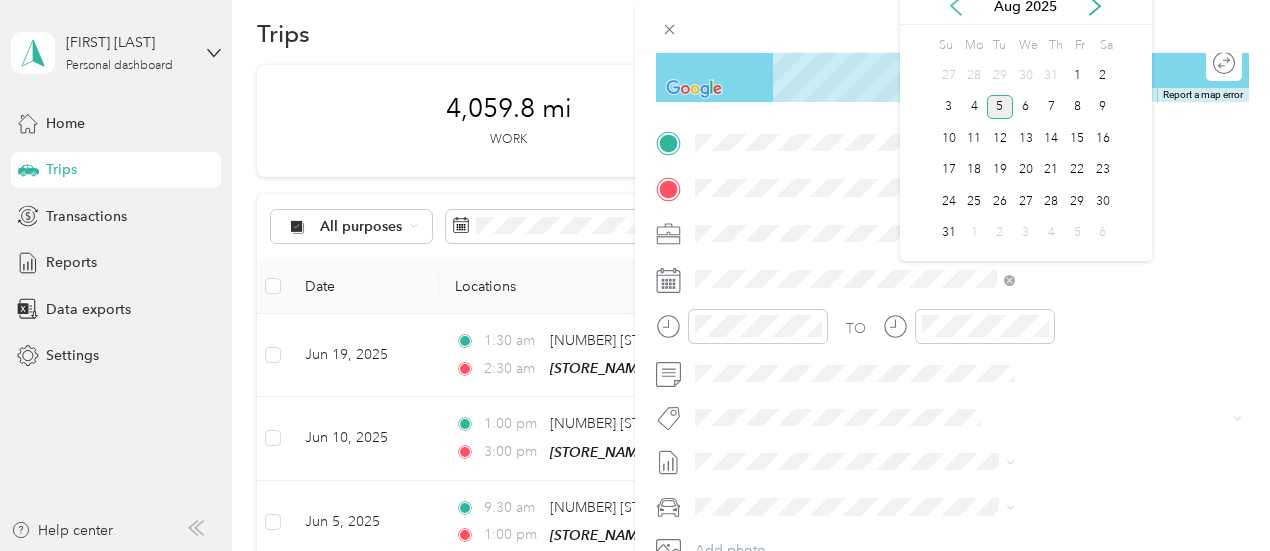 click 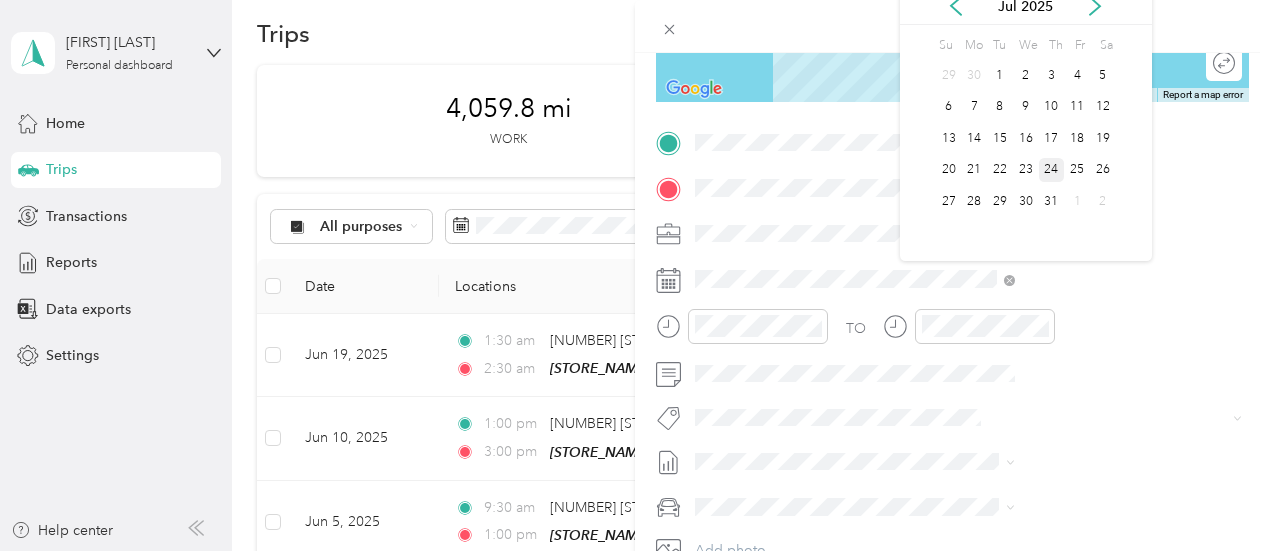 click on "24" at bounding box center (1052, 170) 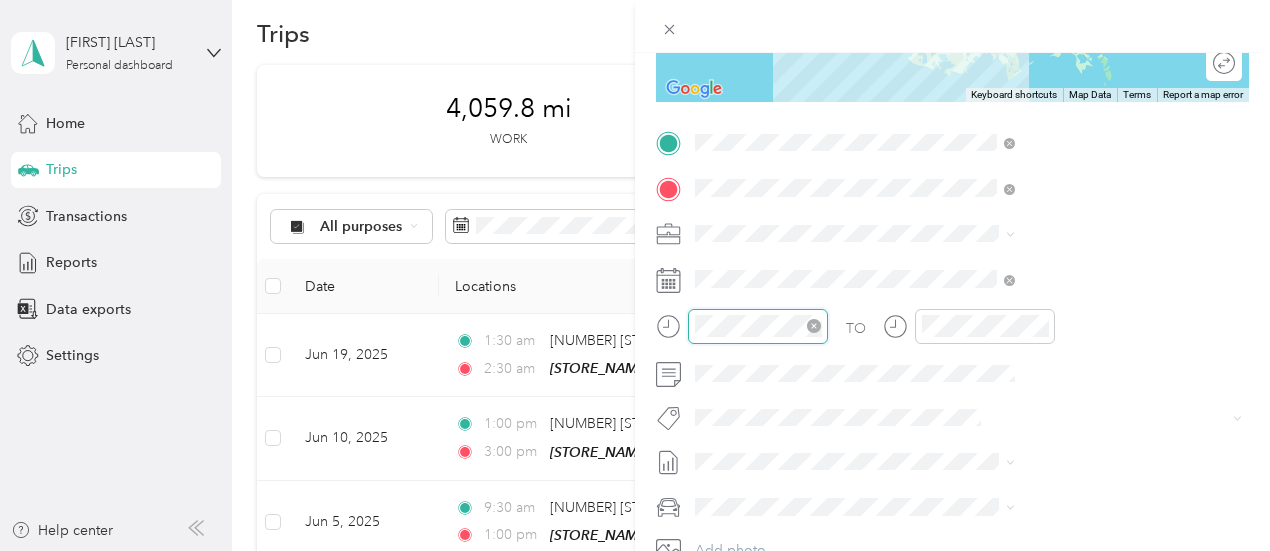 scroll, scrollTop: 108, scrollLeft: 0, axis: vertical 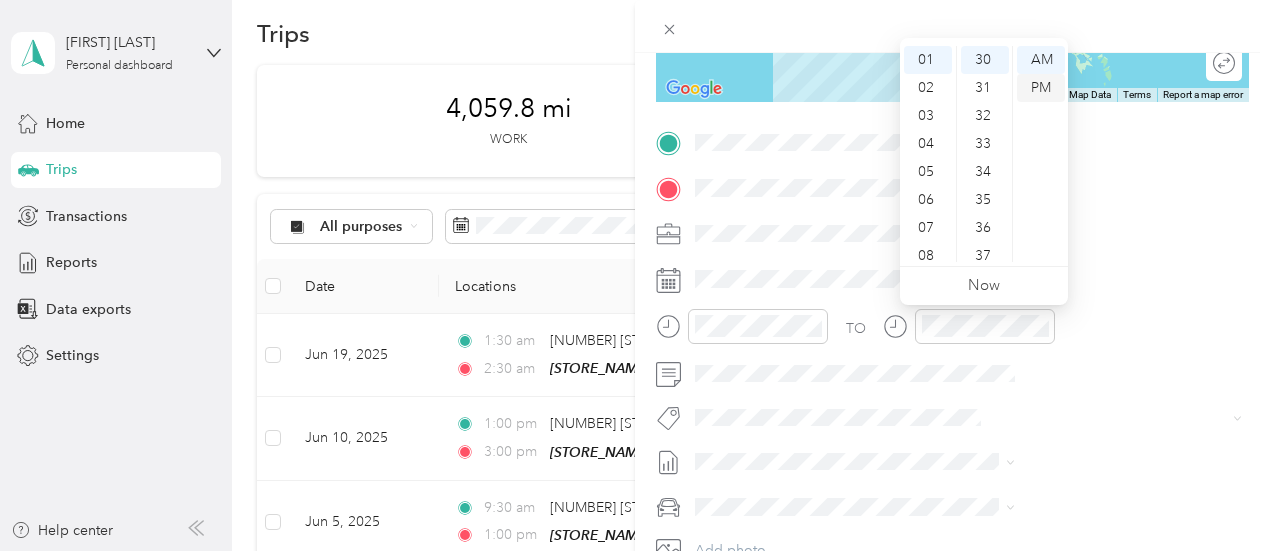 click on "PM" at bounding box center (1041, 88) 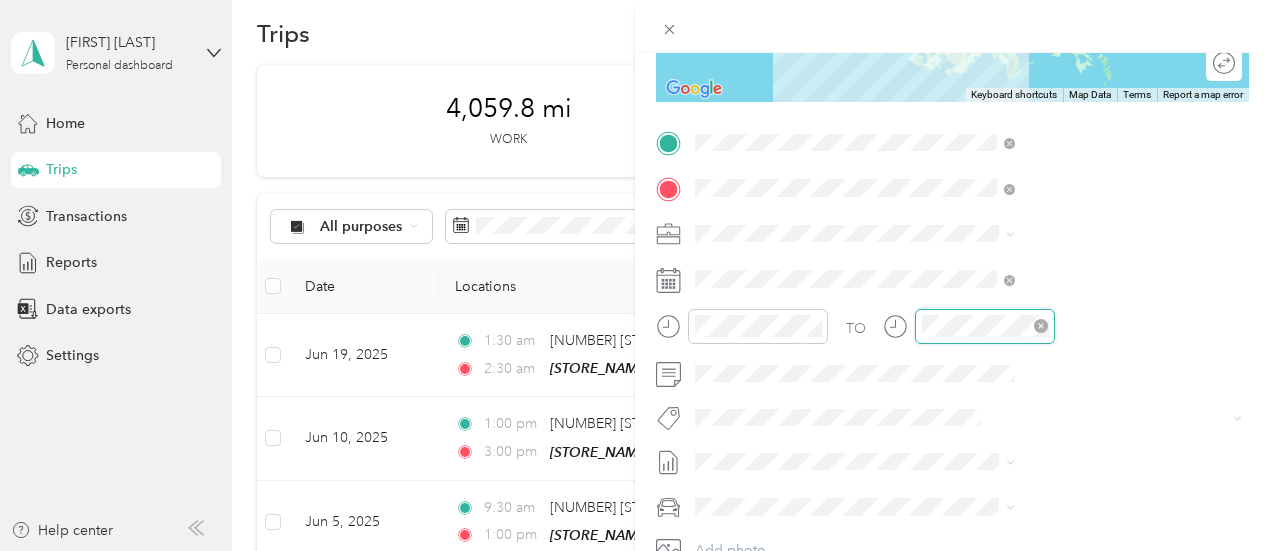 scroll, scrollTop: 112, scrollLeft: 0, axis: vertical 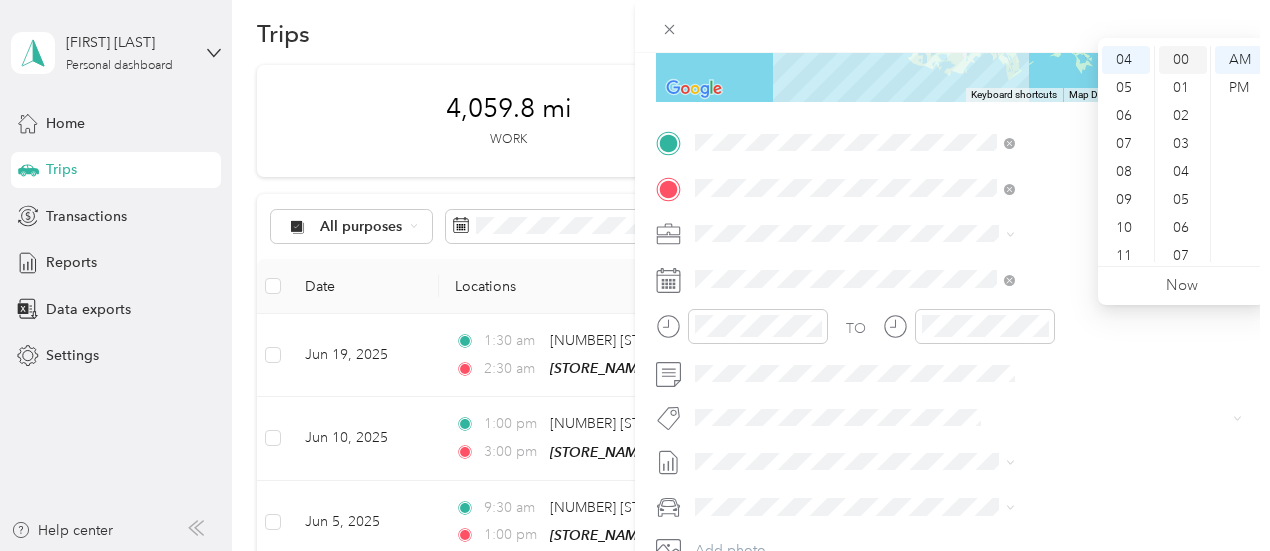 click on "00" at bounding box center (1183, 60) 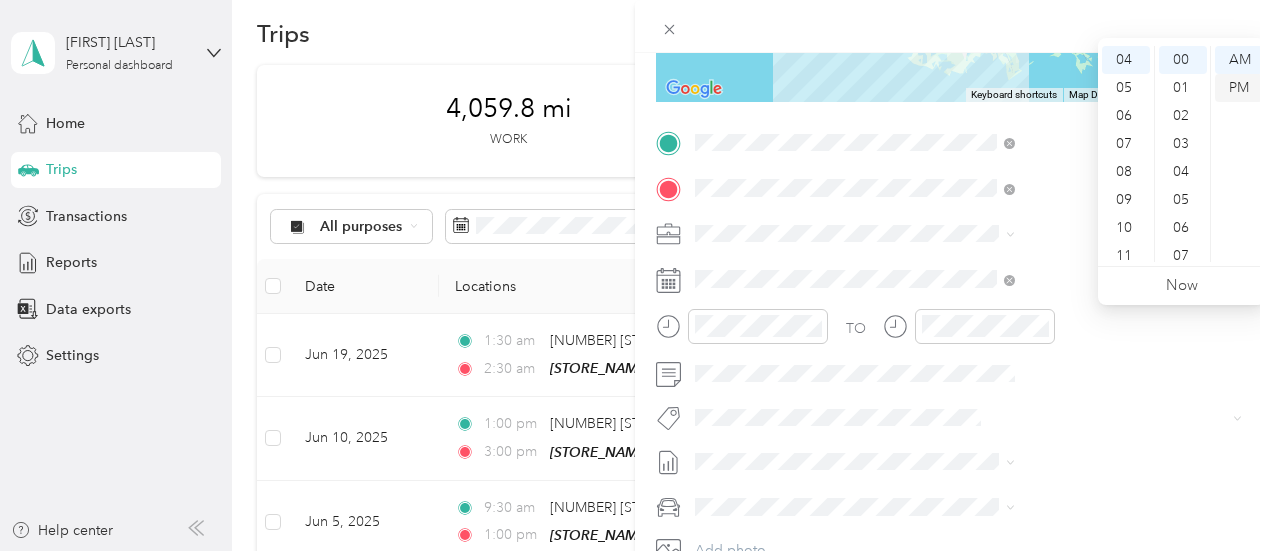 click on "PM" at bounding box center (1239, 88) 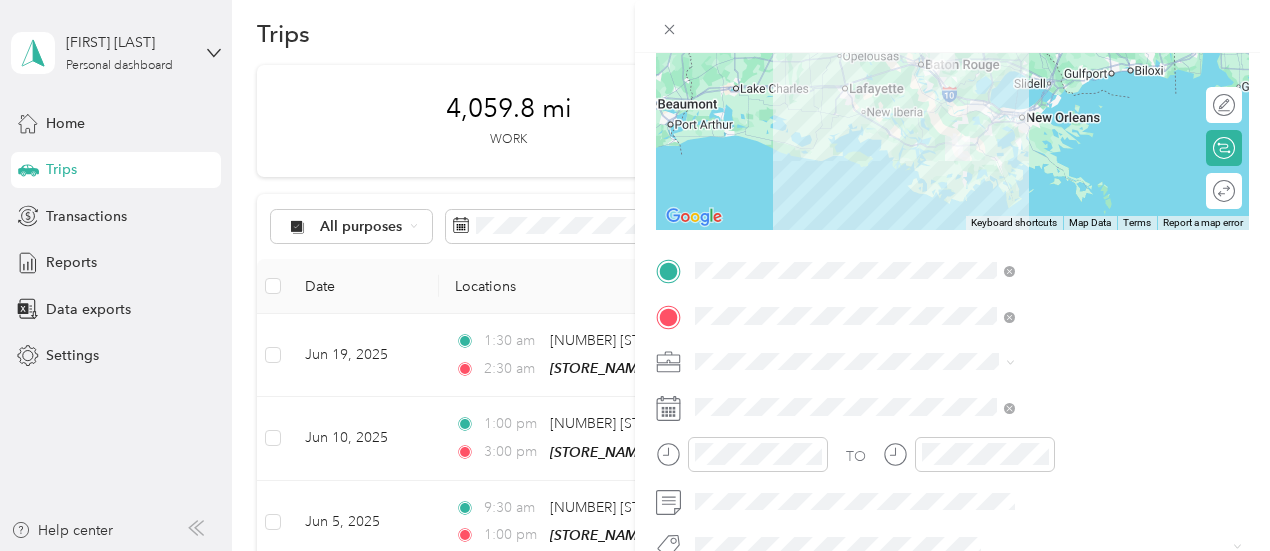scroll, scrollTop: 208, scrollLeft: 0, axis: vertical 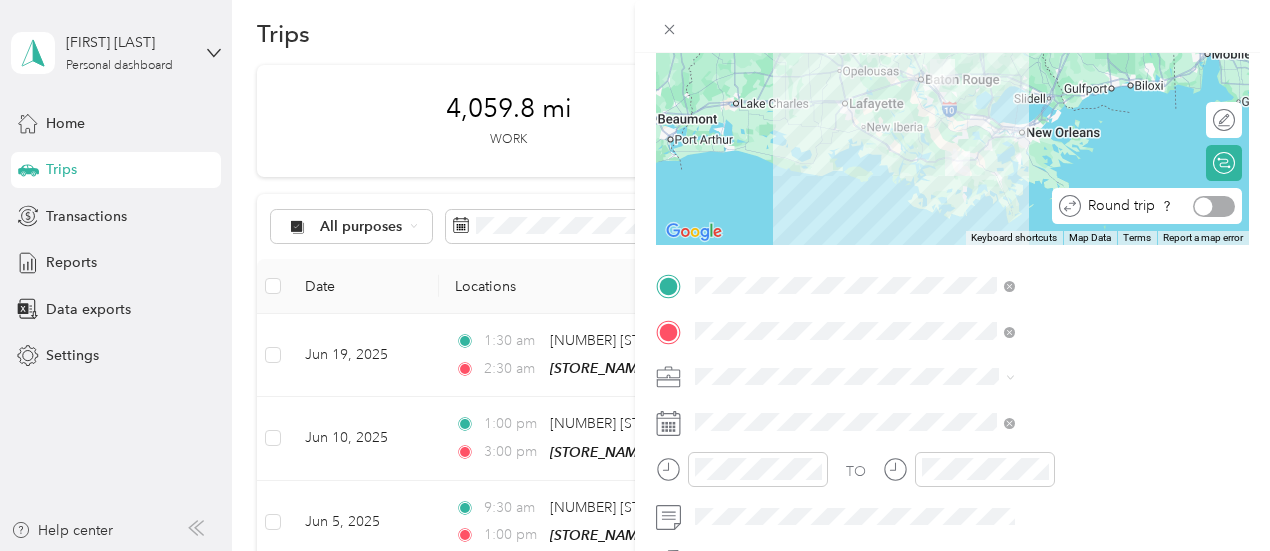 click at bounding box center [1214, 206] 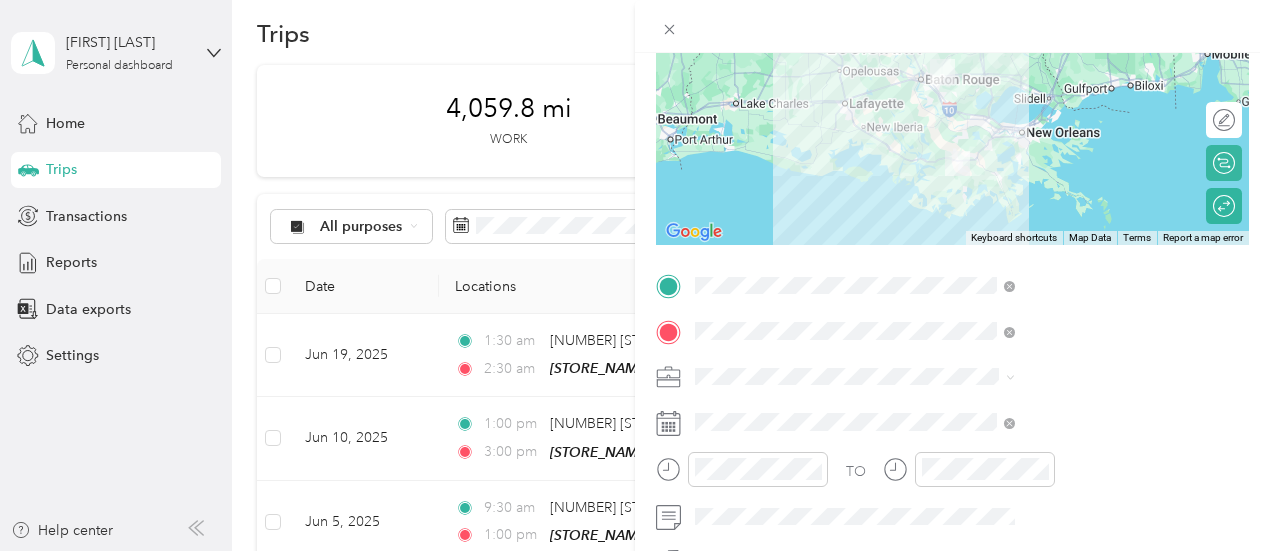 click at bounding box center [952, 120] 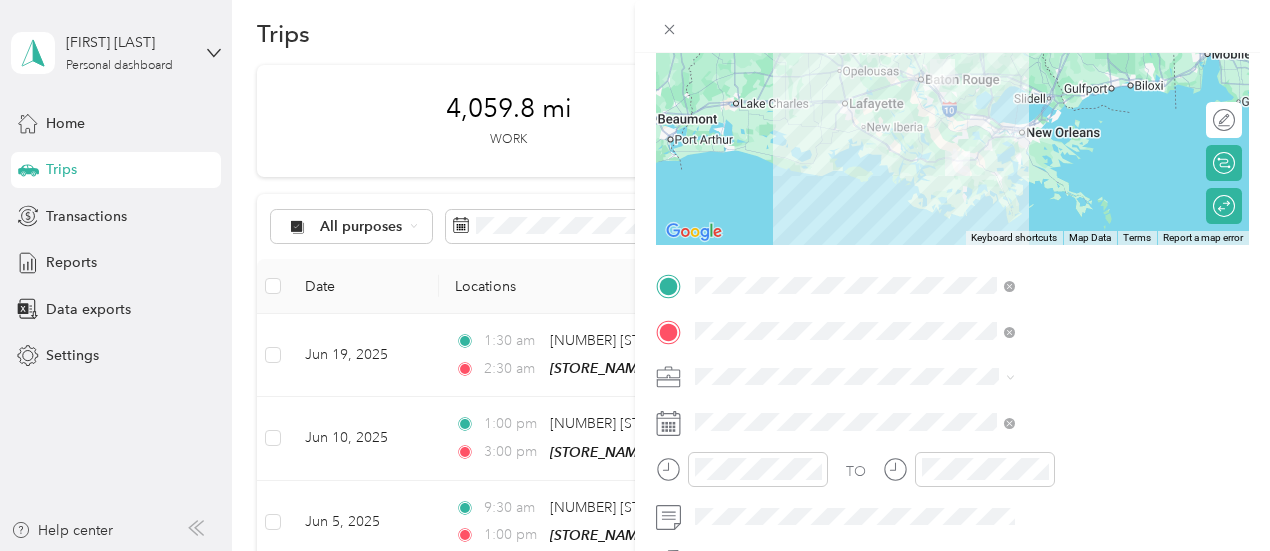 scroll, scrollTop: 57, scrollLeft: 0, axis: vertical 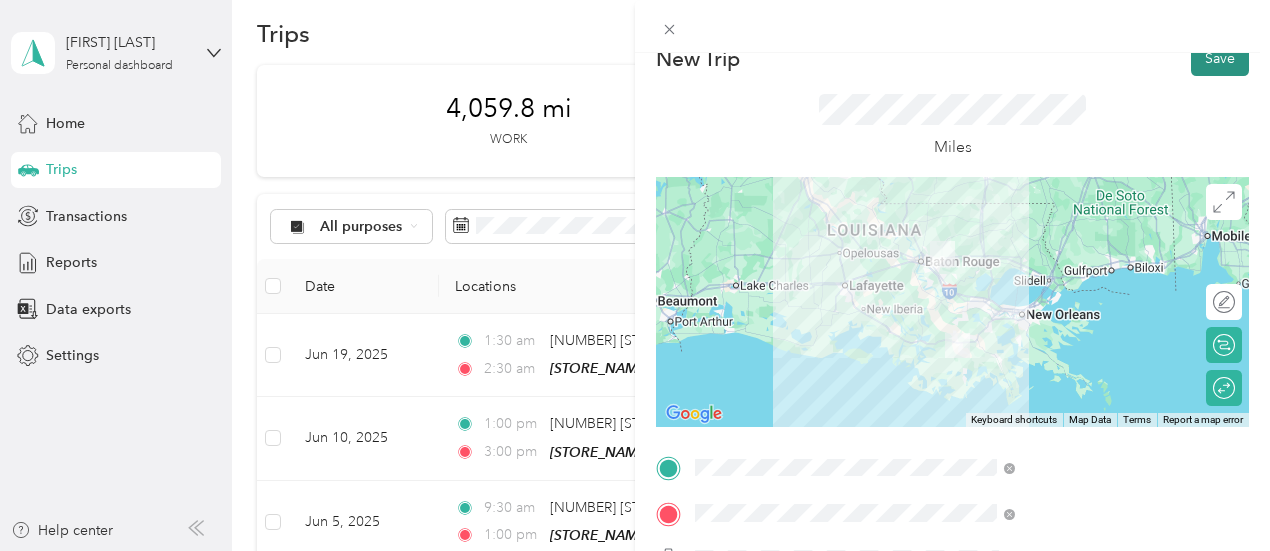 click on "Save" at bounding box center (1220, 58) 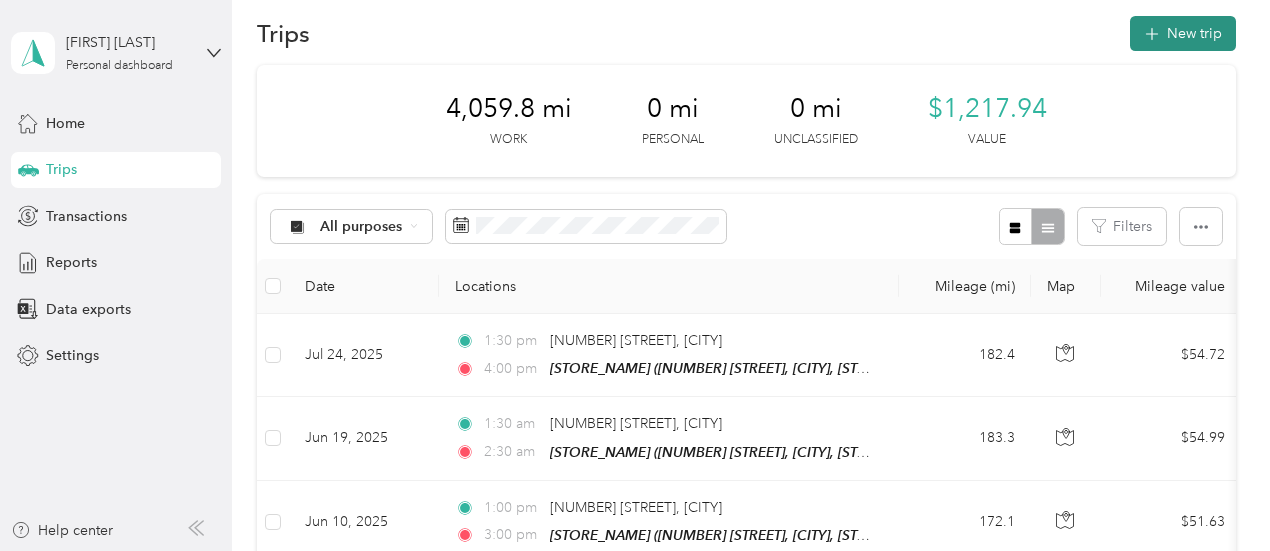 click on "New trip" at bounding box center (1183, 33) 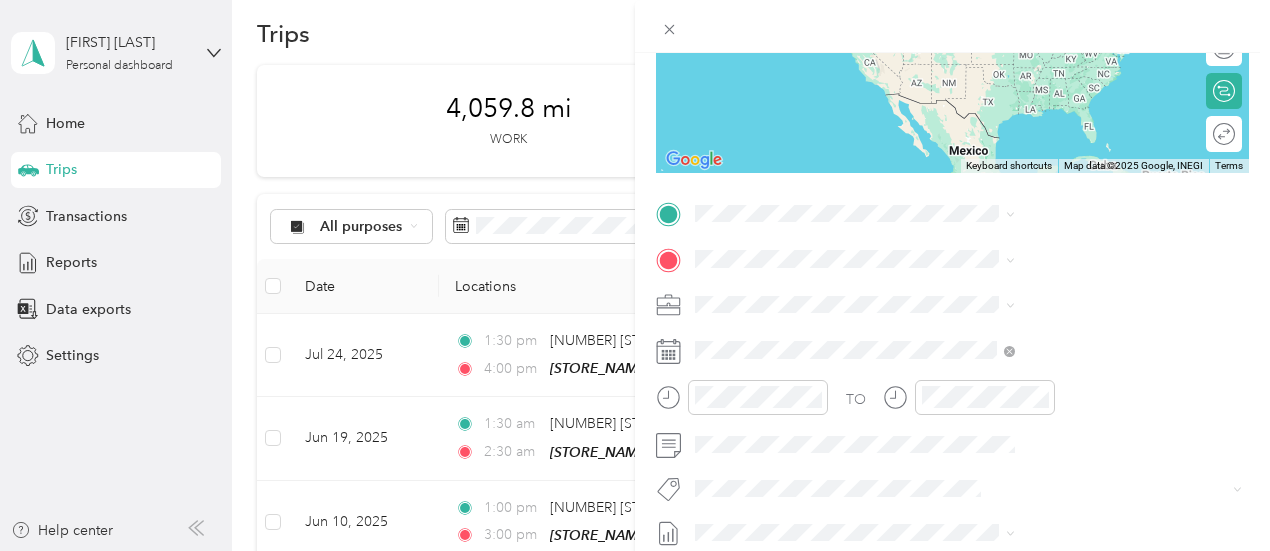 scroll, scrollTop: 284, scrollLeft: 0, axis: vertical 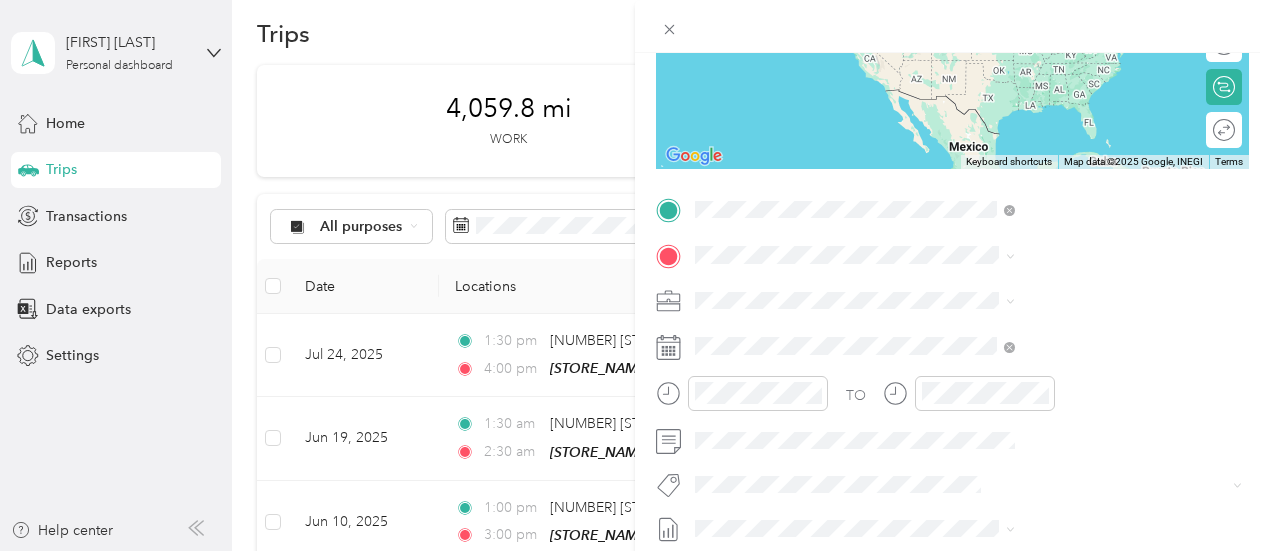 click on "[NUMBER] [STREET]
[CITY], [STATE] [POSTAL_CODE], [COUNTRY]" at bounding box center (1081, 298) 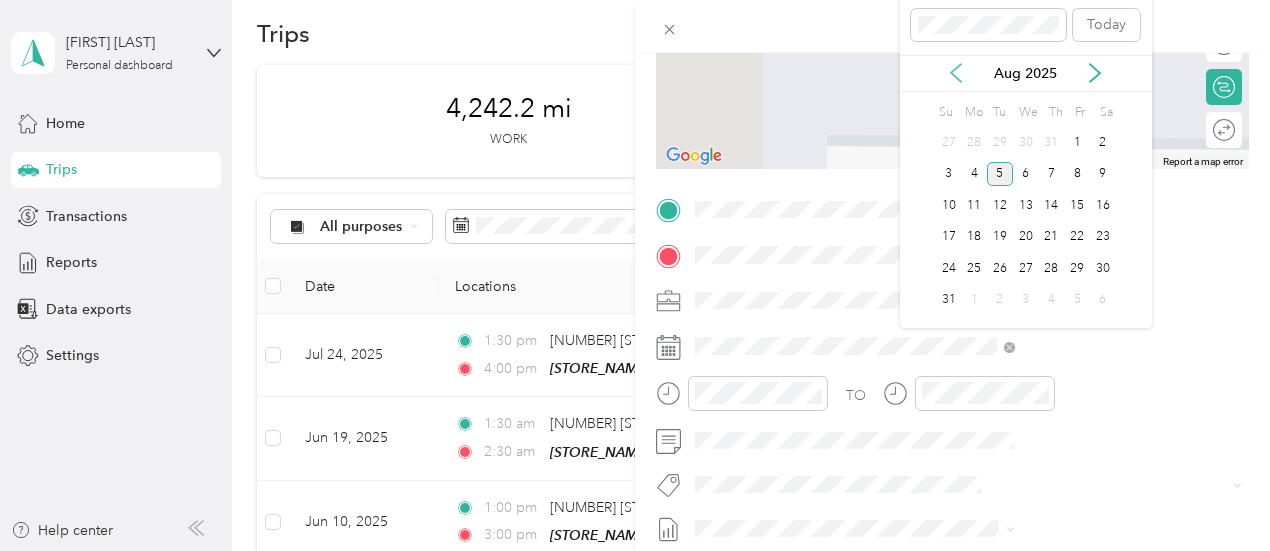 click 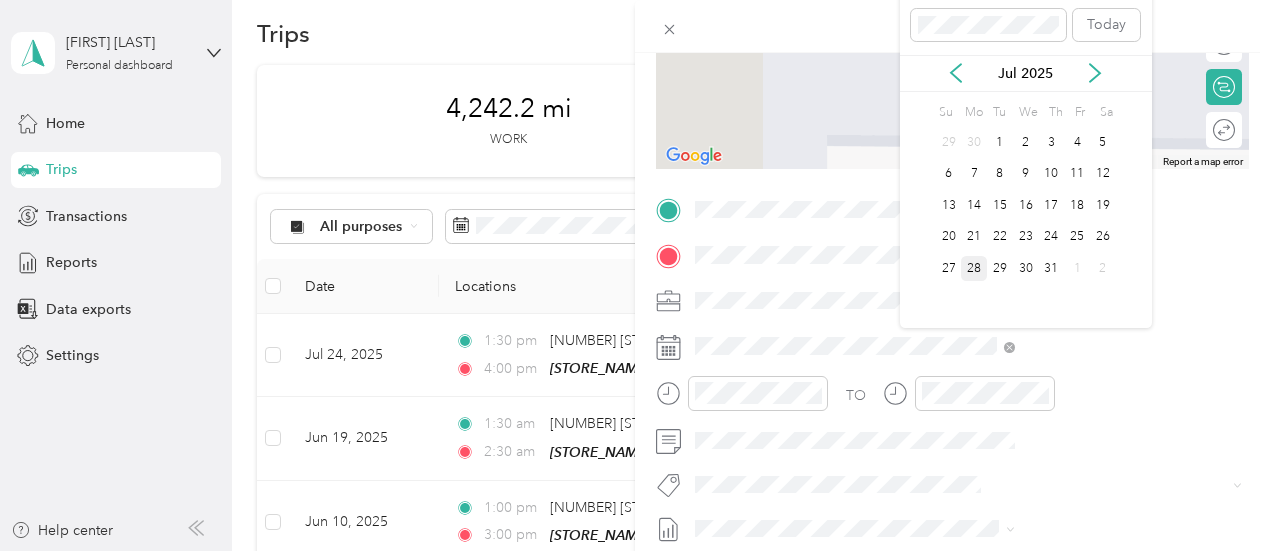 click on "28" at bounding box center (974, 268) 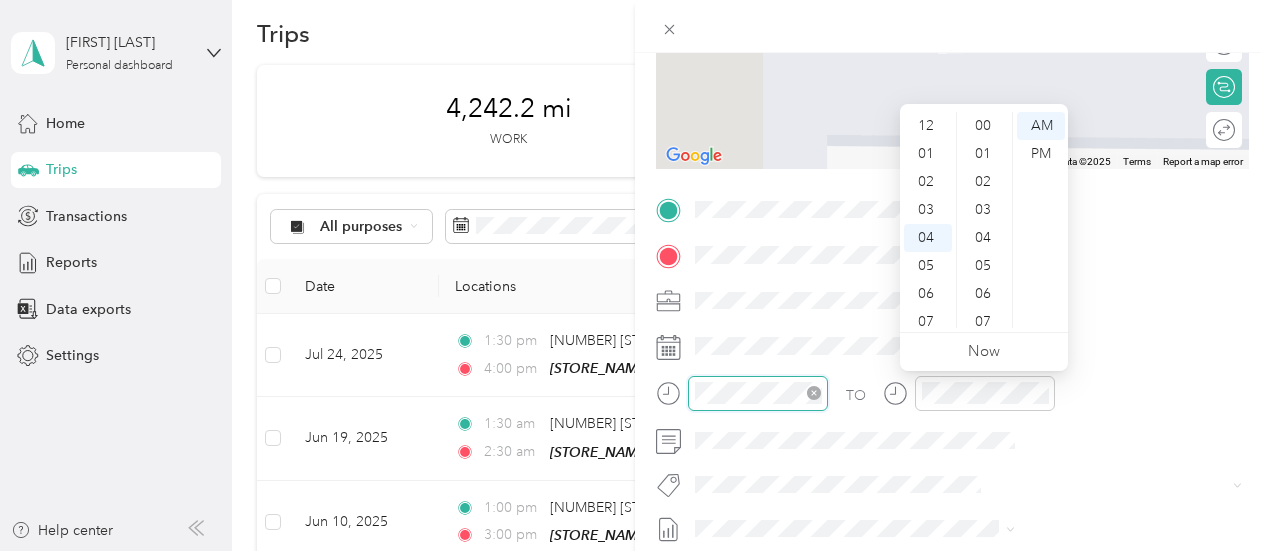 scroll, scrollTop: 112, scrollLeft: 0, axis: vertical 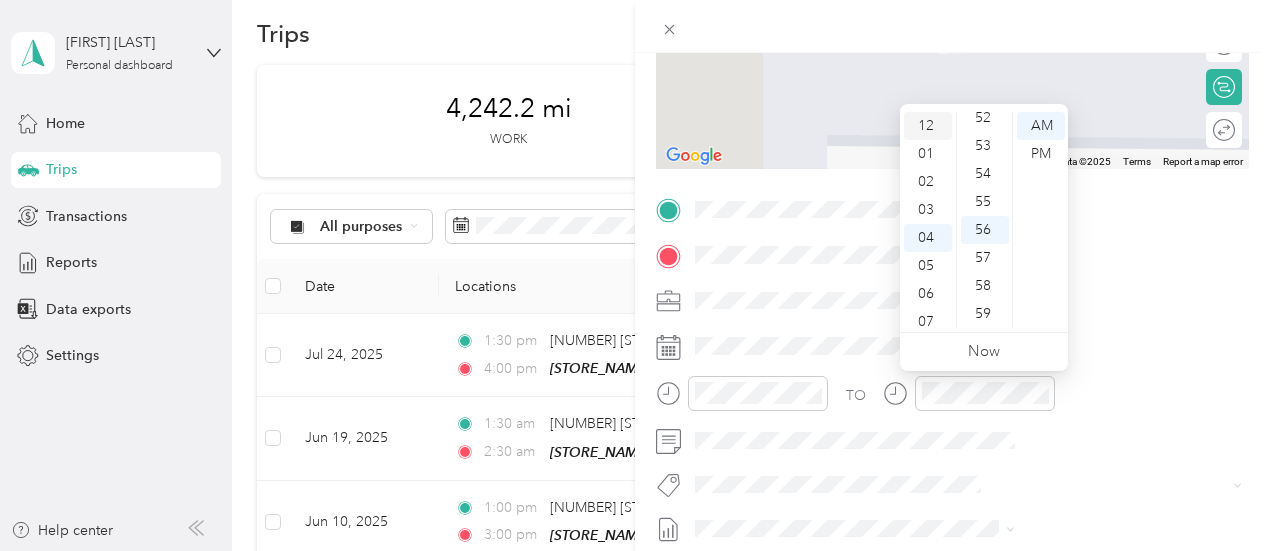click on "12" at bounding box center (928, 126) 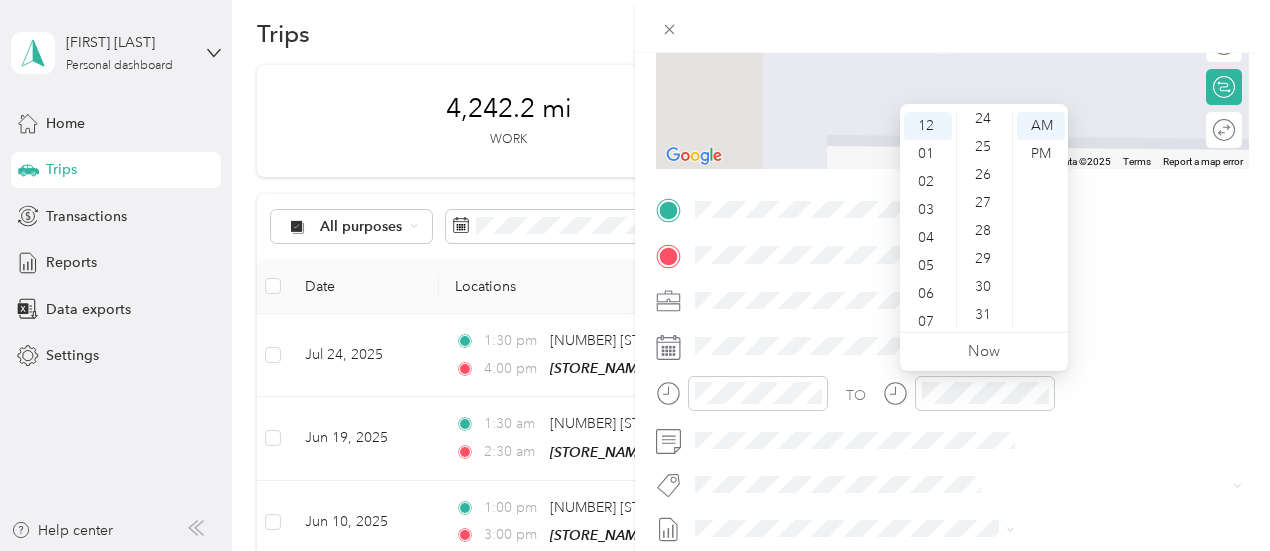 scroll, scrollTop: 0, scrollLeft: 0, axis: both 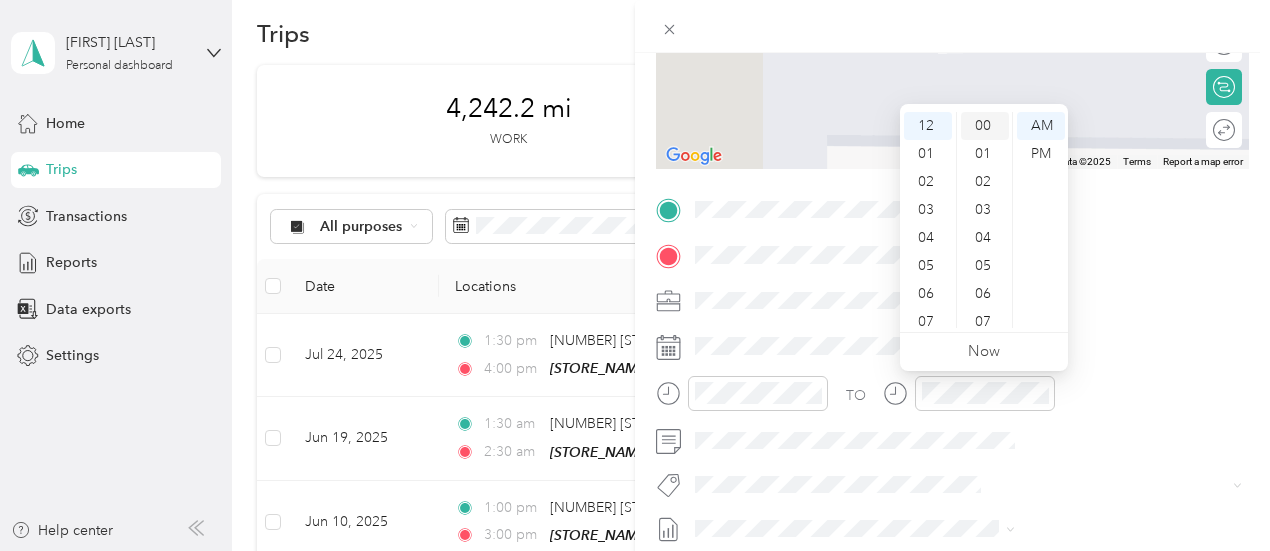 click on "00" at bounding box center (985, 126) 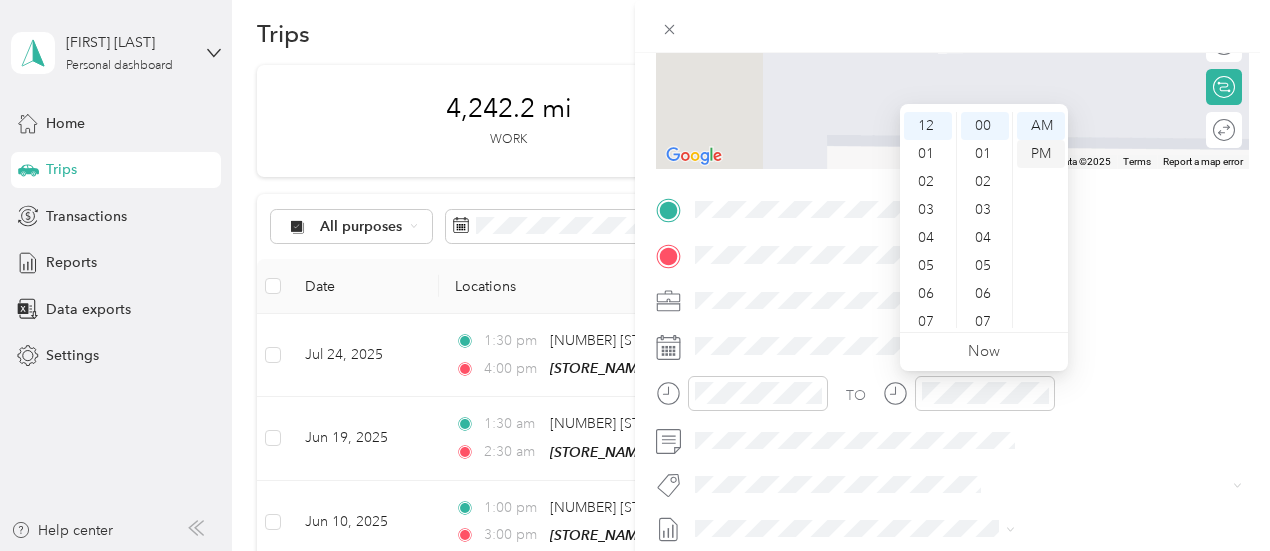 click on "PM" at bounding box center [1041, 154] 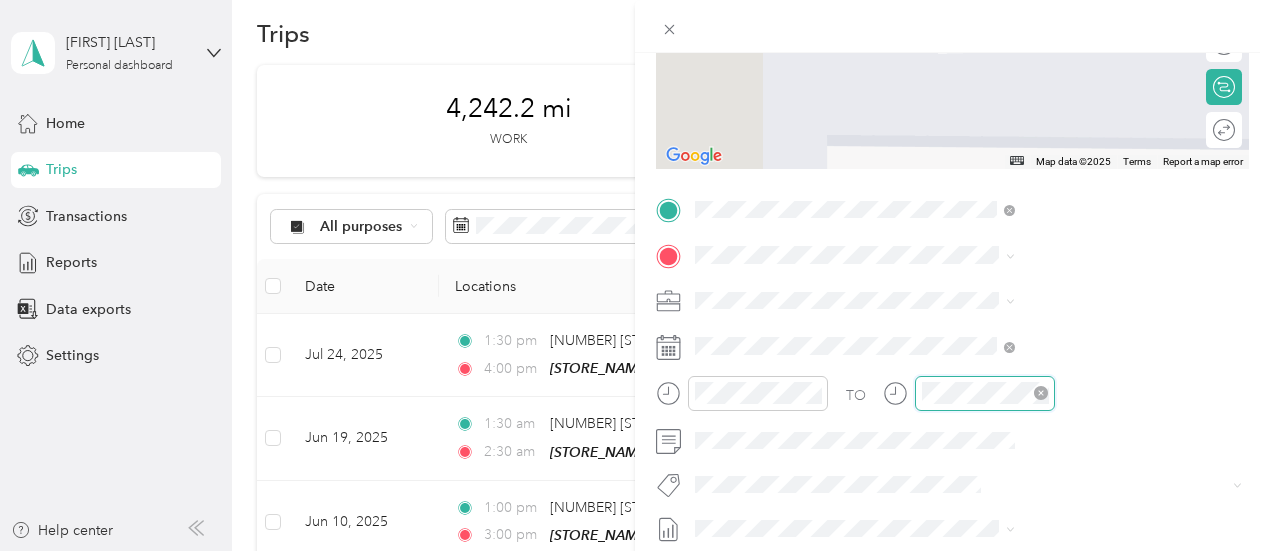 scroll, scrollTop: 108, scrollLeft: 0, axis: vertical 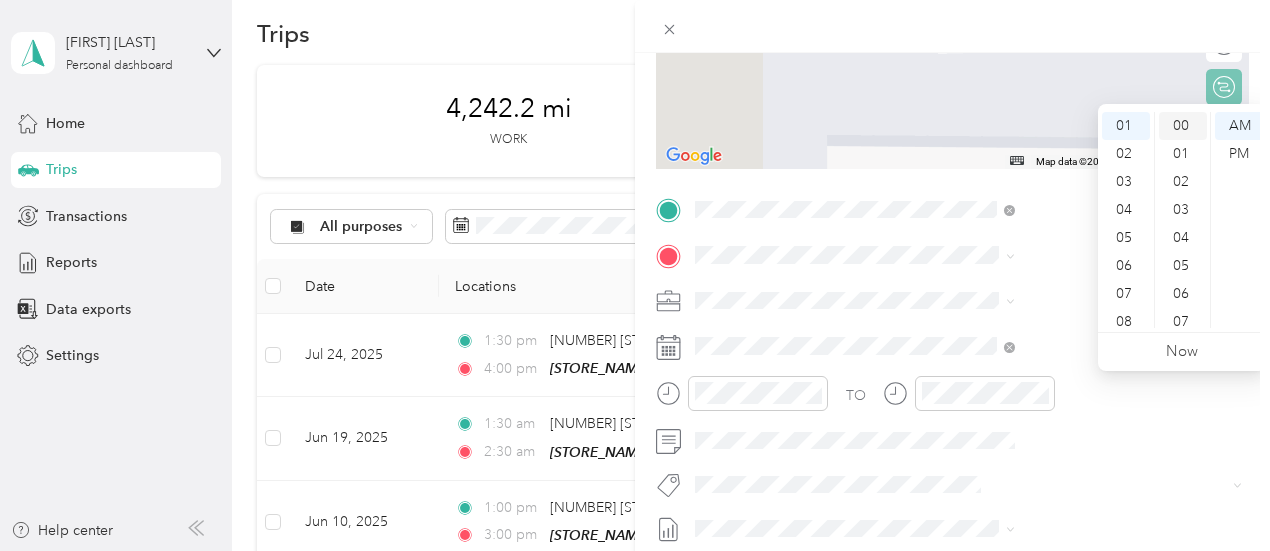 click on "00" at bounding box center [1183, 126] 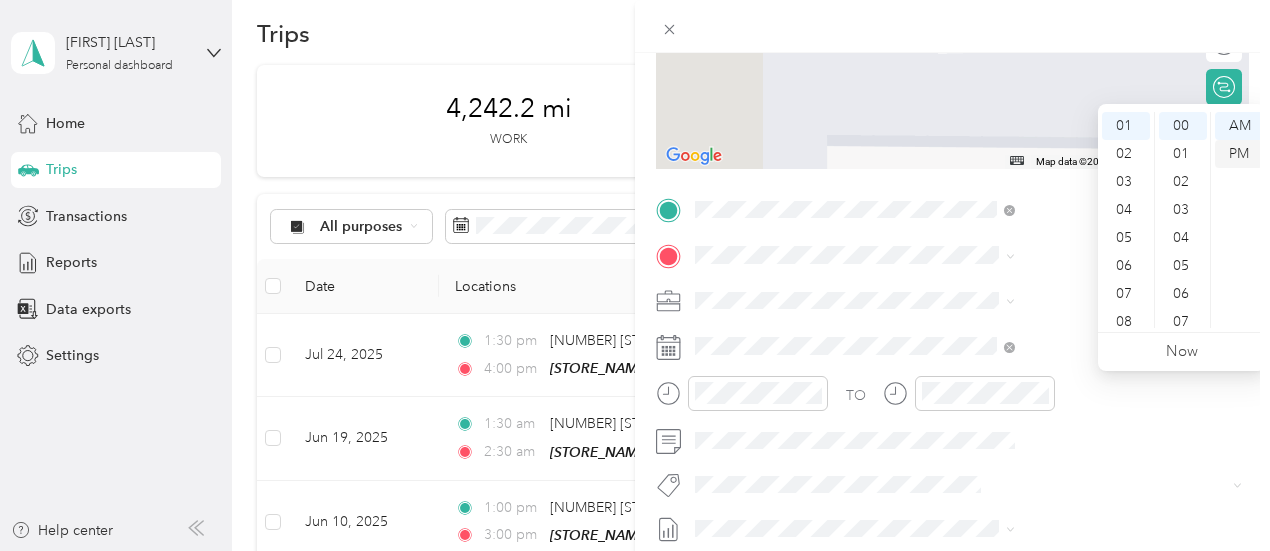 click on "PM" at bounding box center [1239, 154] 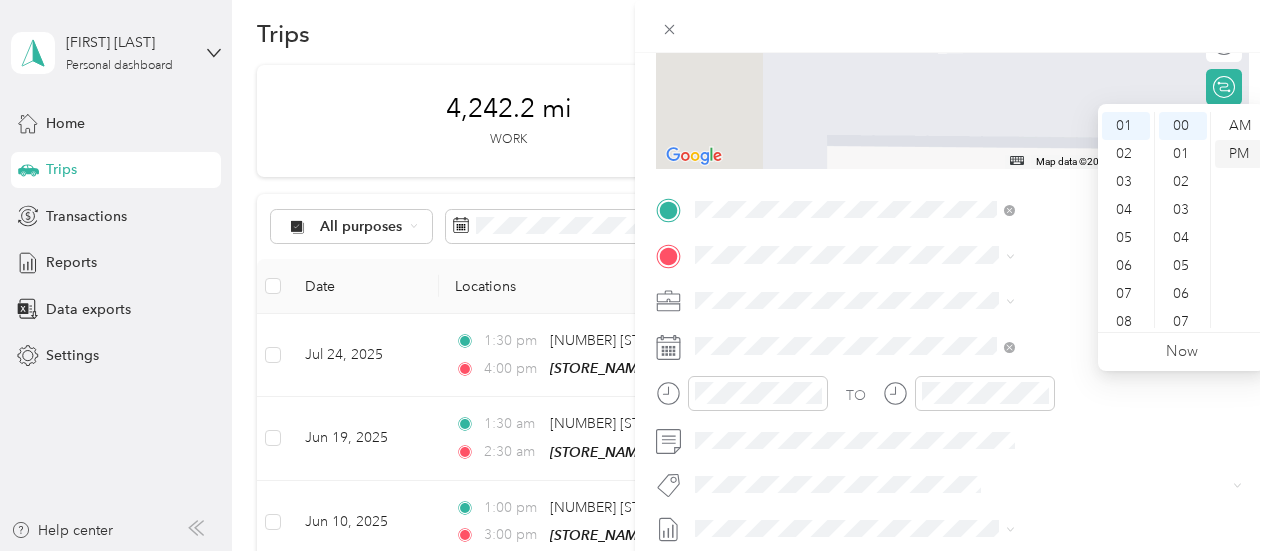 click on "PM" at bounding box center [1239, 154] 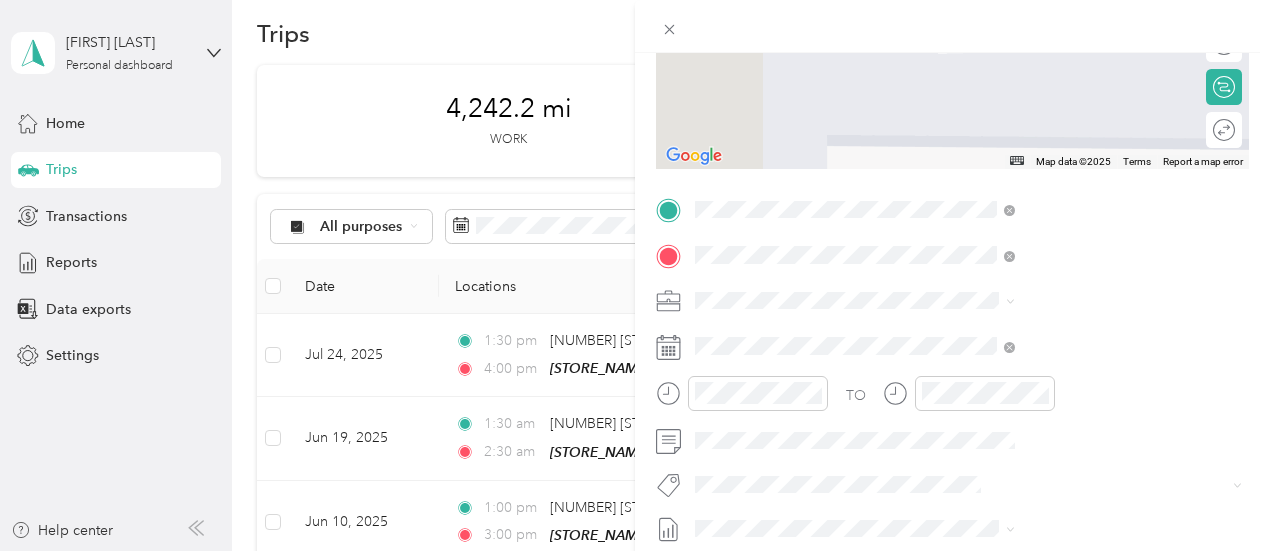 click on "[NUMBER] [STREET], [POSTAL_CODE], [CITY], [STATE], [COUNTRY]" at bounding box center [1067, 374] 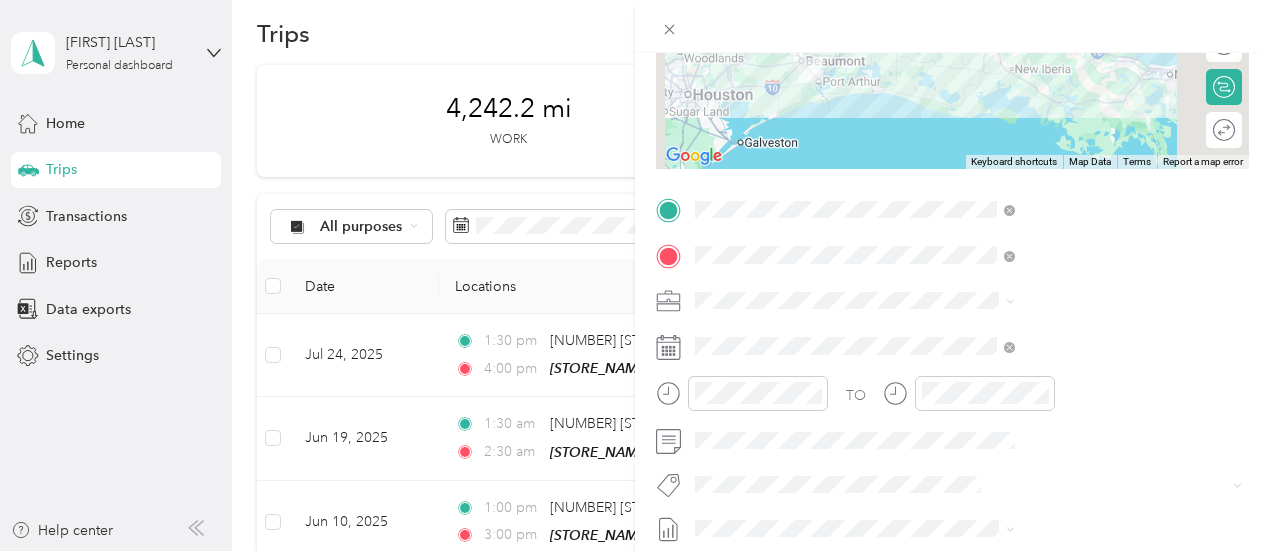 scroll, scrollTop: 0, scrollLeft: 0, axis: both 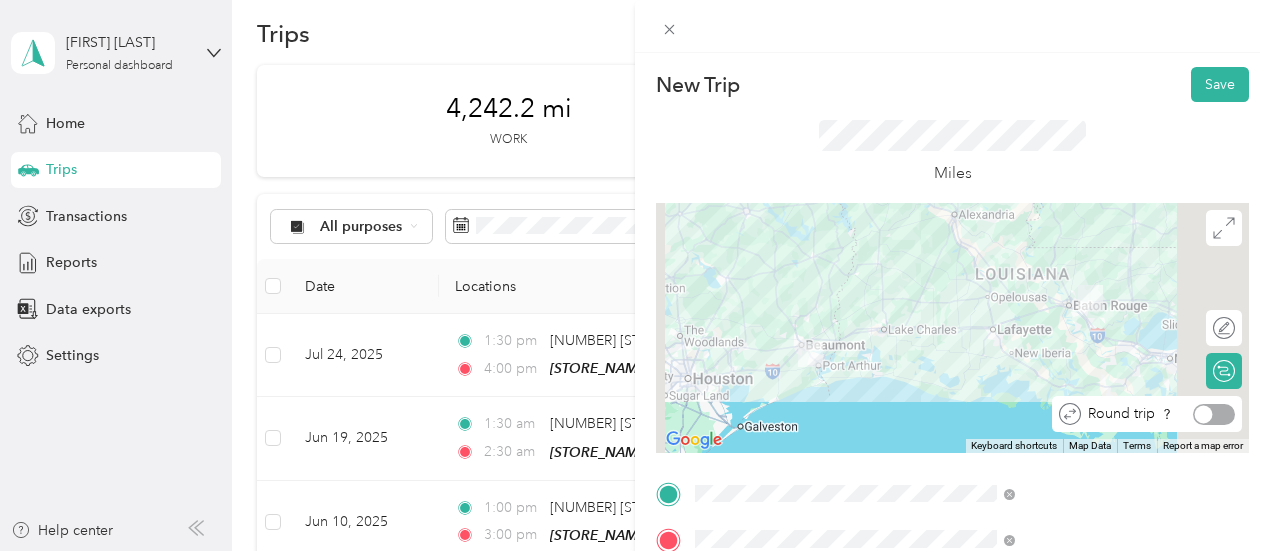 click at bounding box center [1204, 414] 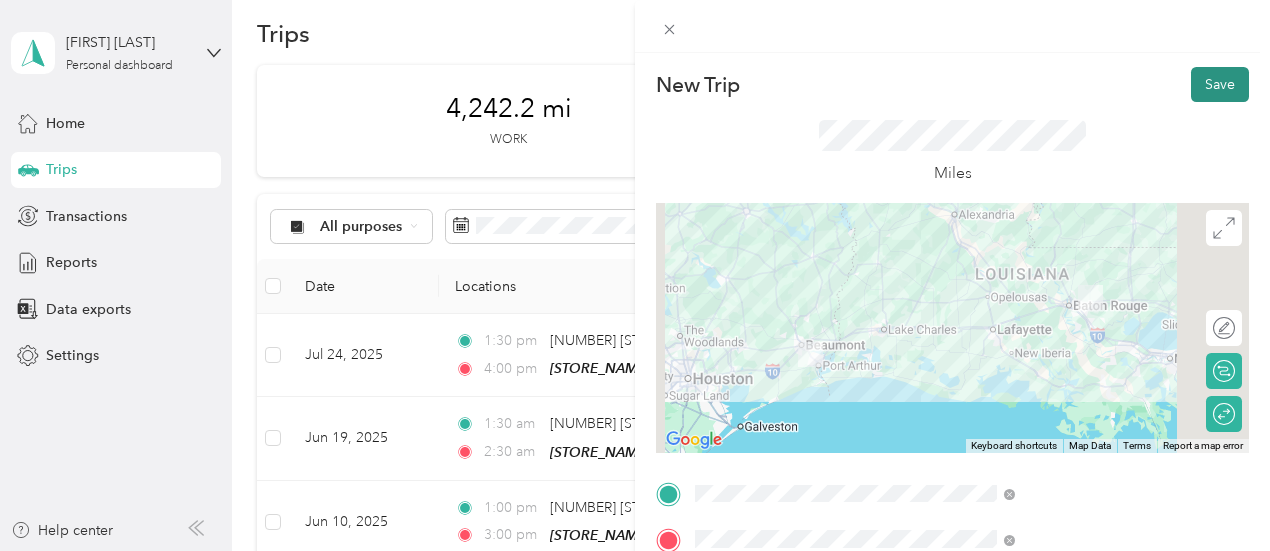 click on "Save" at bounding box center (1220, 84) 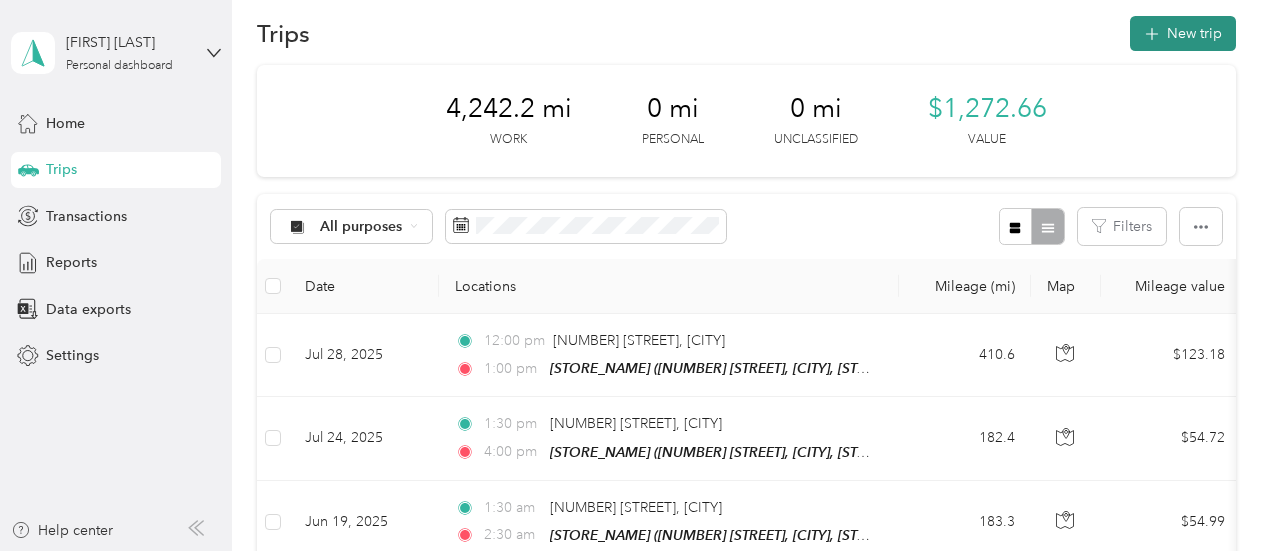 click on "New trip" at bounding box center [1183, 33] 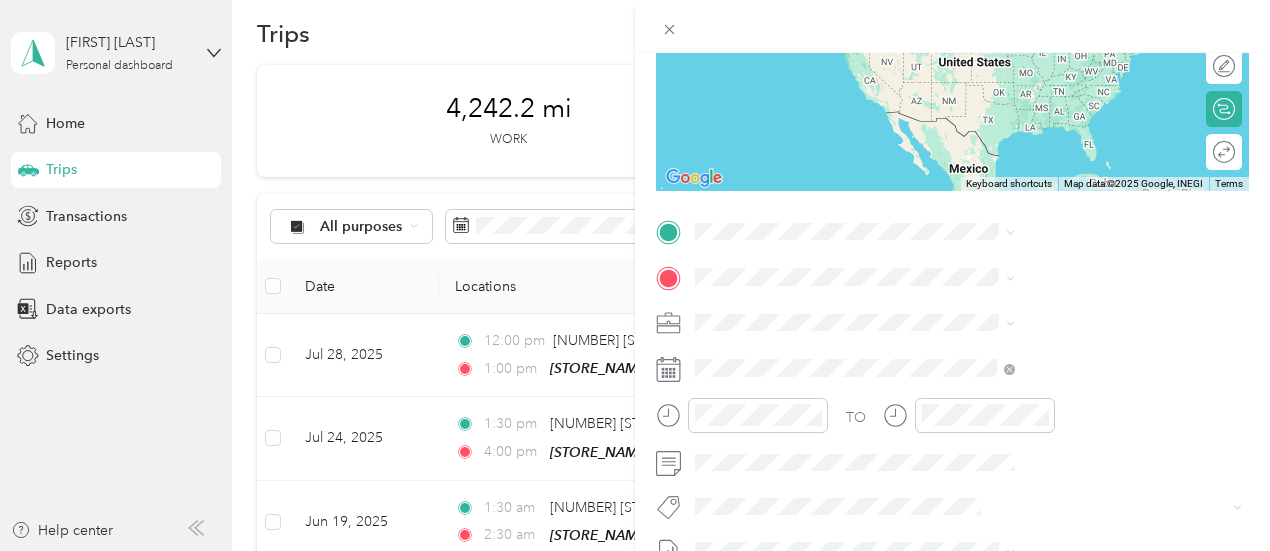 scroll, scrollTop: 298, scrollLeft: 0, axis: vertical 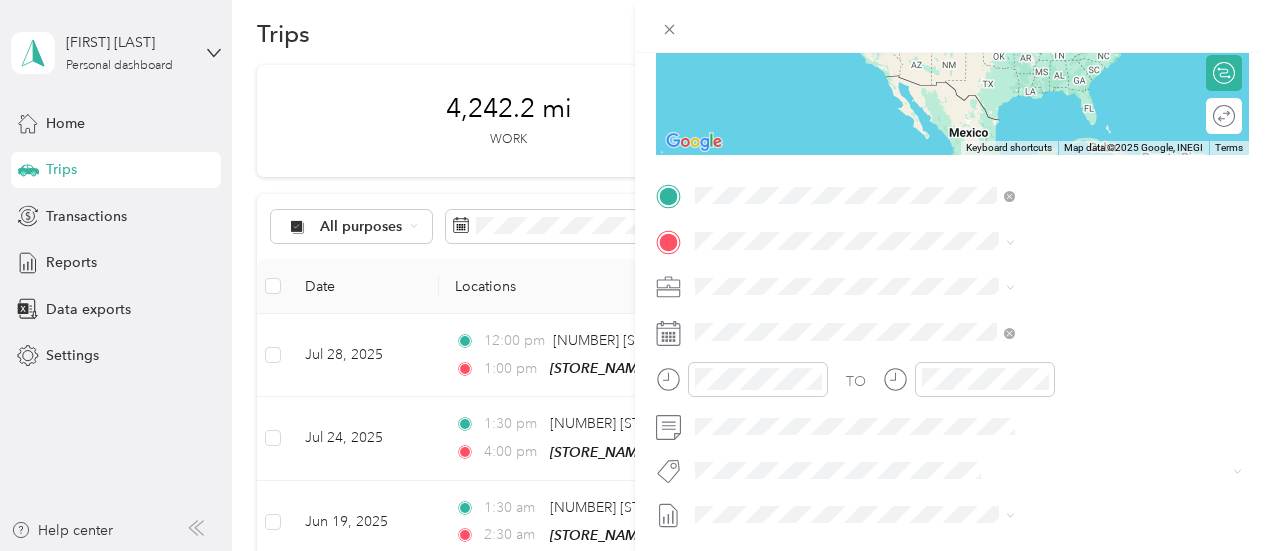 click on "[NUMBER] [STREET]
[CITY], [STATE] [POSTAL_CODE], [COUNTRY]" at bounding box center [1081, 284] 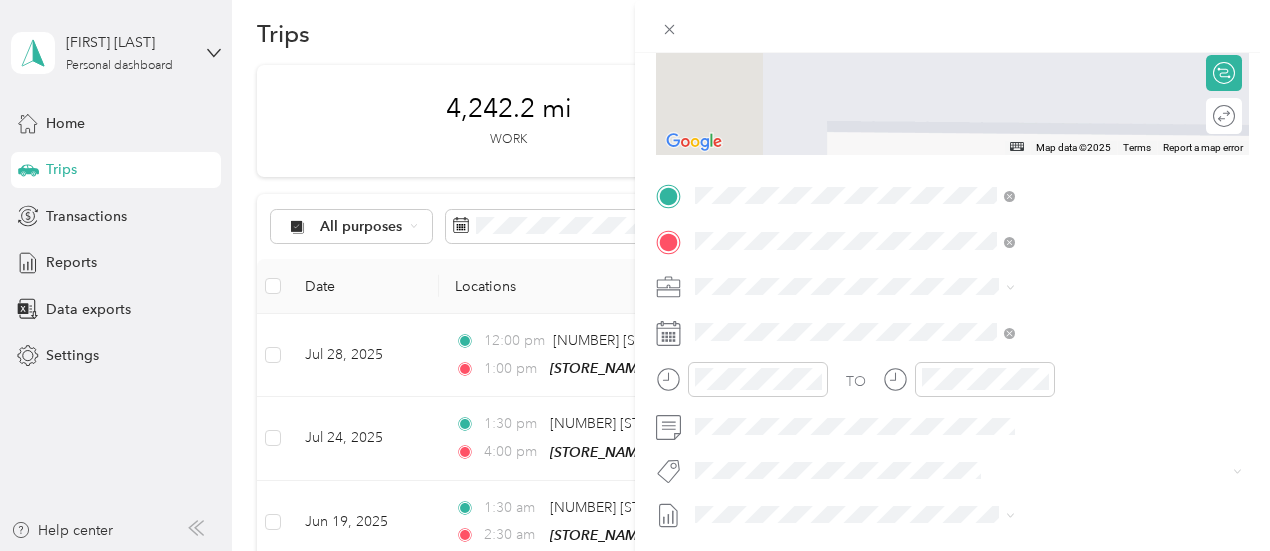 click on "TEAM [STORE_NAME] [NUMBER] [STREET], [POSTAL_CODE], [CITY], [STATE], [COUNTRY]" at bounding box center (1081, 437) 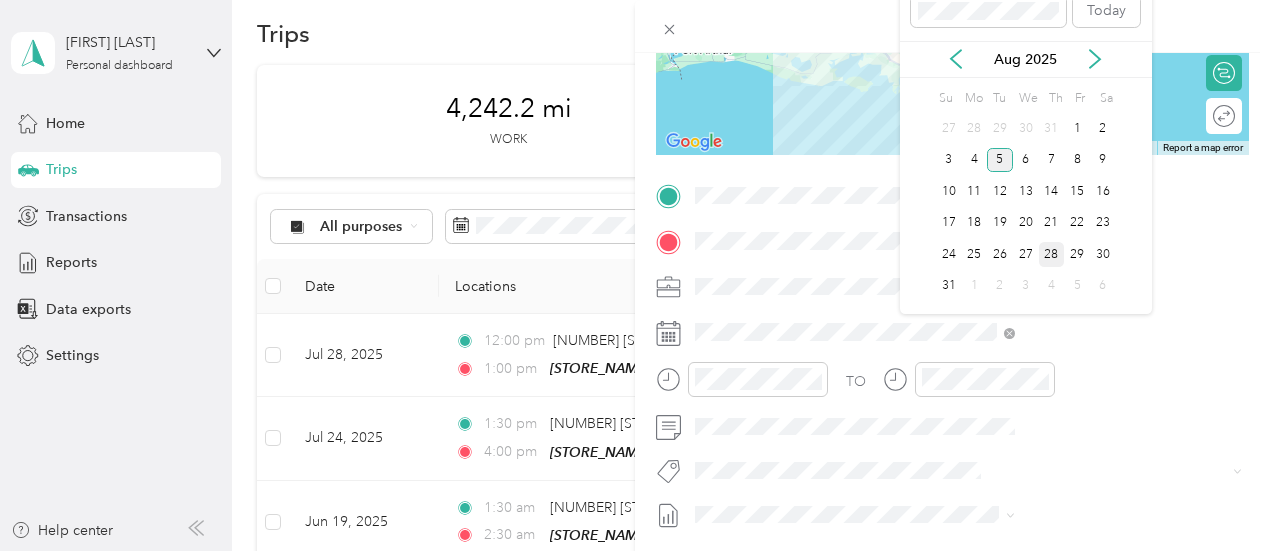 click on "28" at bounding box center [1052, 254] 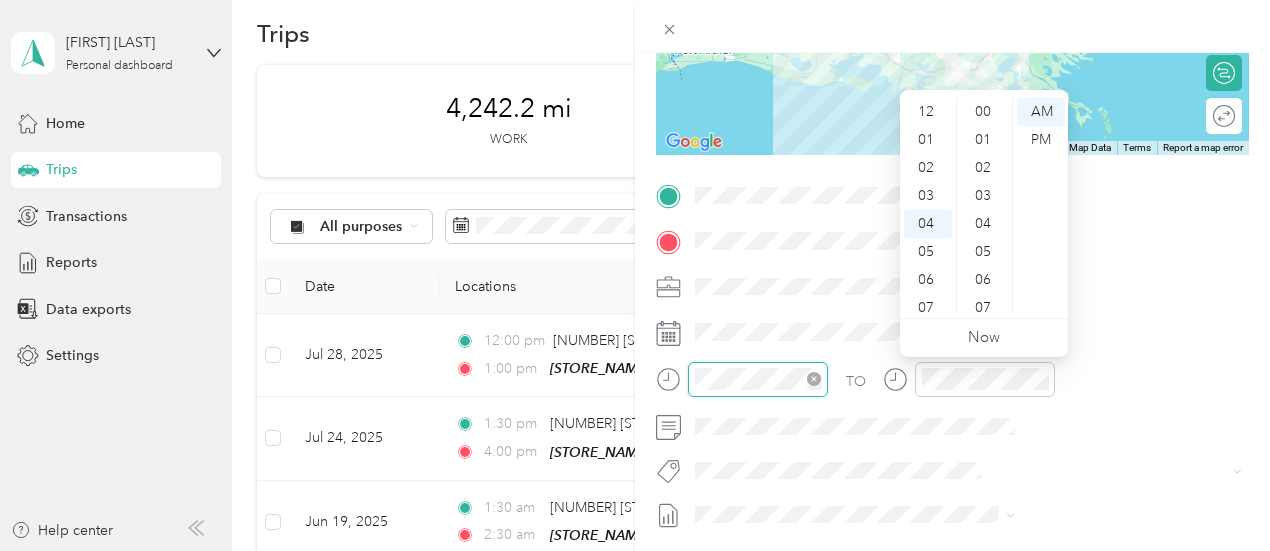 scroll, scrollTop: 112, scrollLeft: 0, axis: vertical 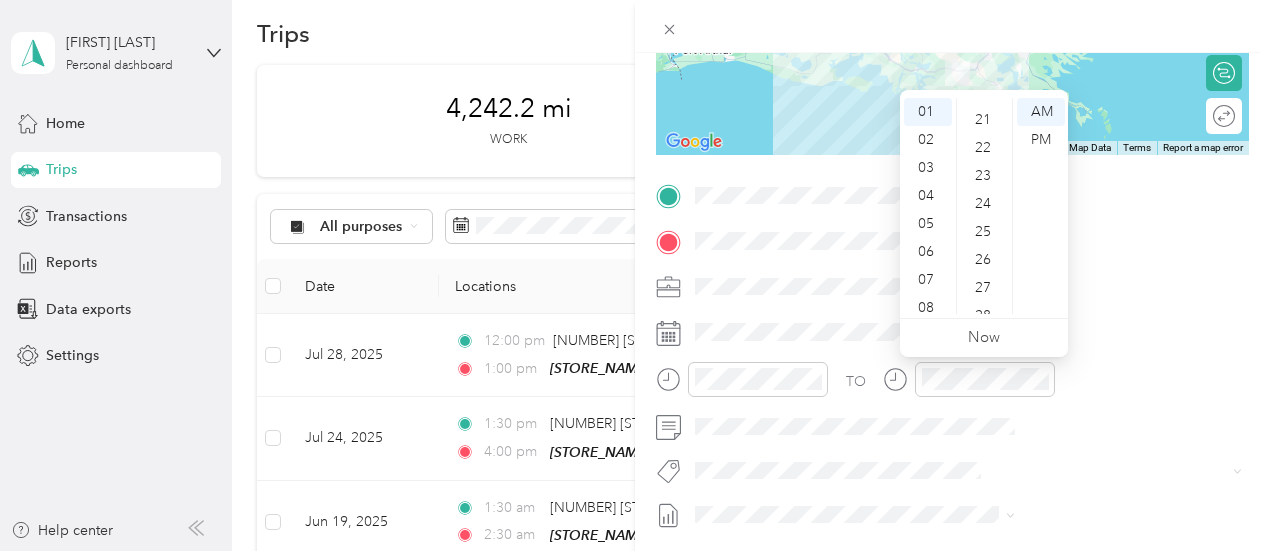 click on "AM PM" at bounding box center [1040, 206] 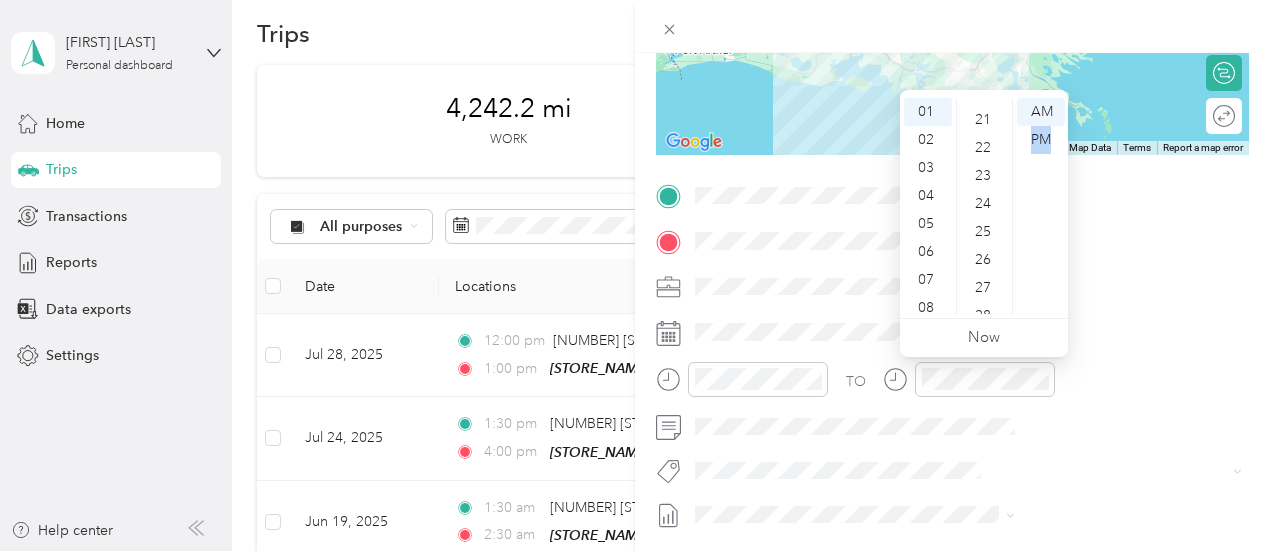 click on "AM PM" at bounding box center [1040, 206] 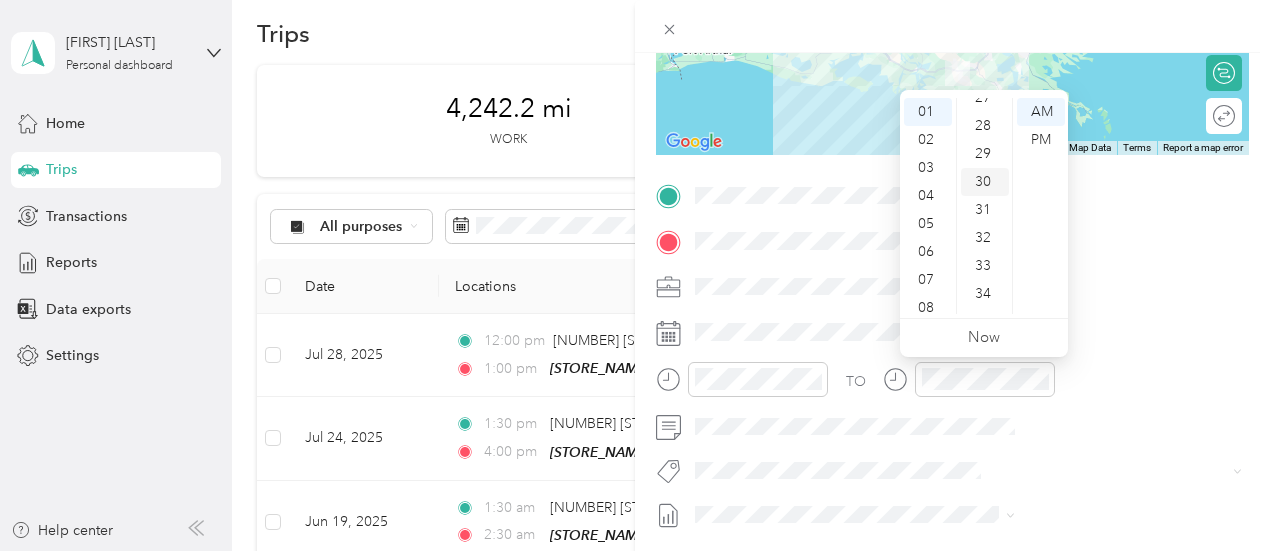 click on "30" at bounding box center (985, 182) 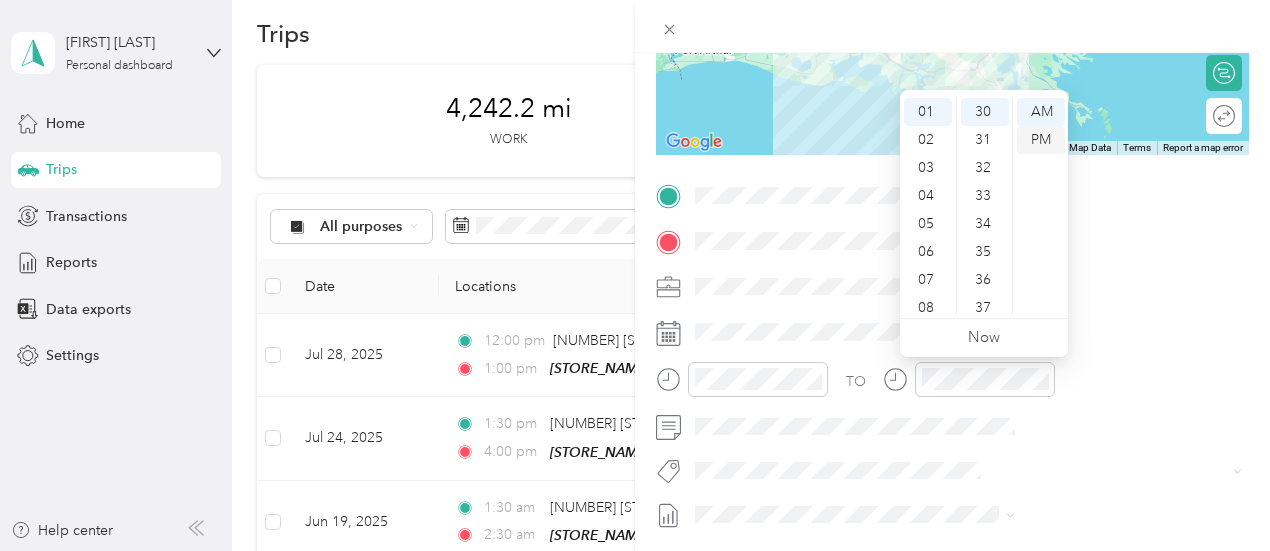 click on "PM" at bounding box center [1041, 140] 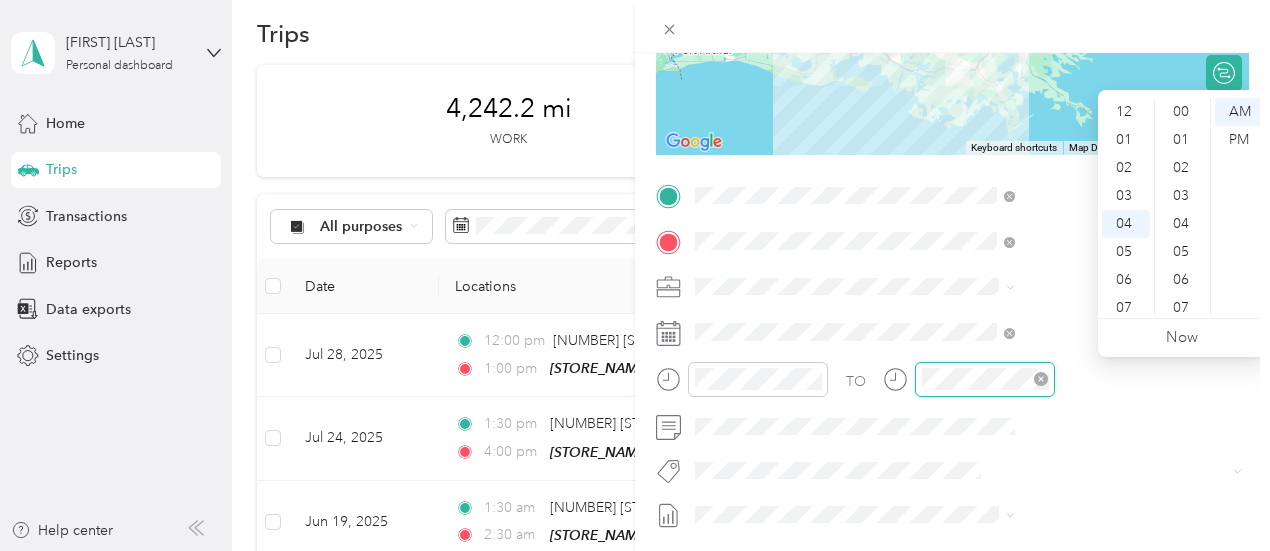 scroll, scrollTop: 112, scrollLeft: 0, axis: vertical 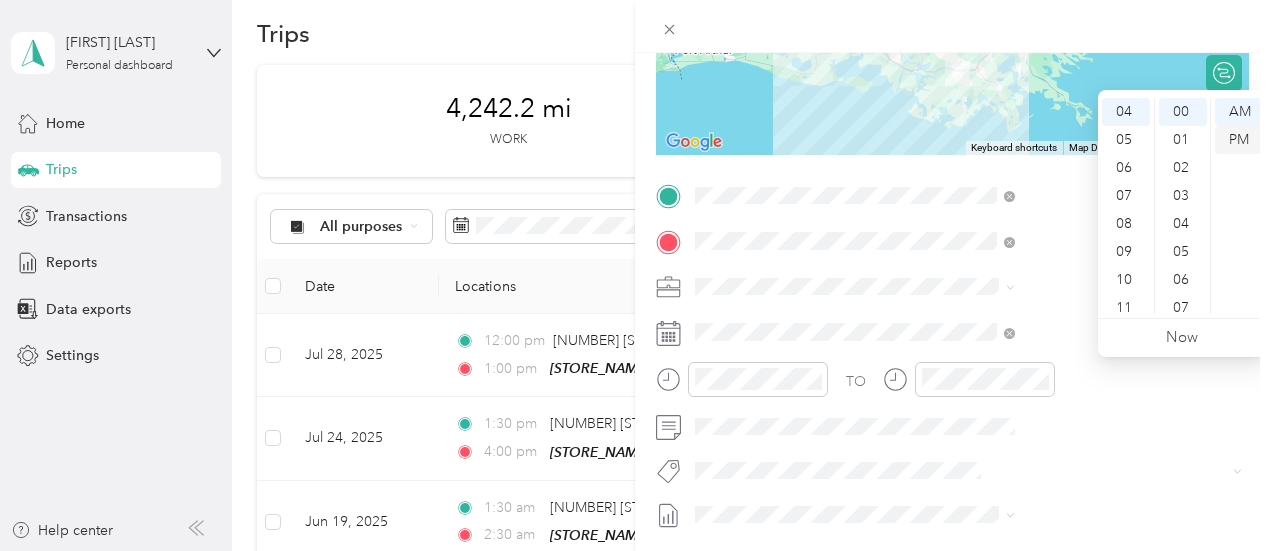 click on "PM" at bounding box center [1239, 140] 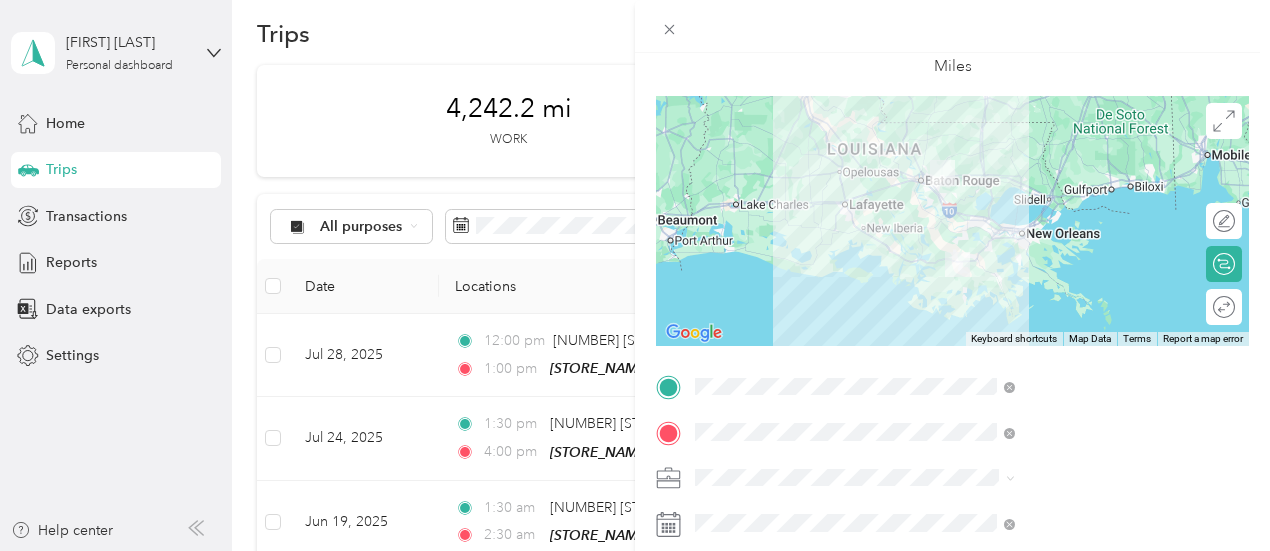 scroll, scrollTop: 108, scrollLeft: 0, axis: vertical 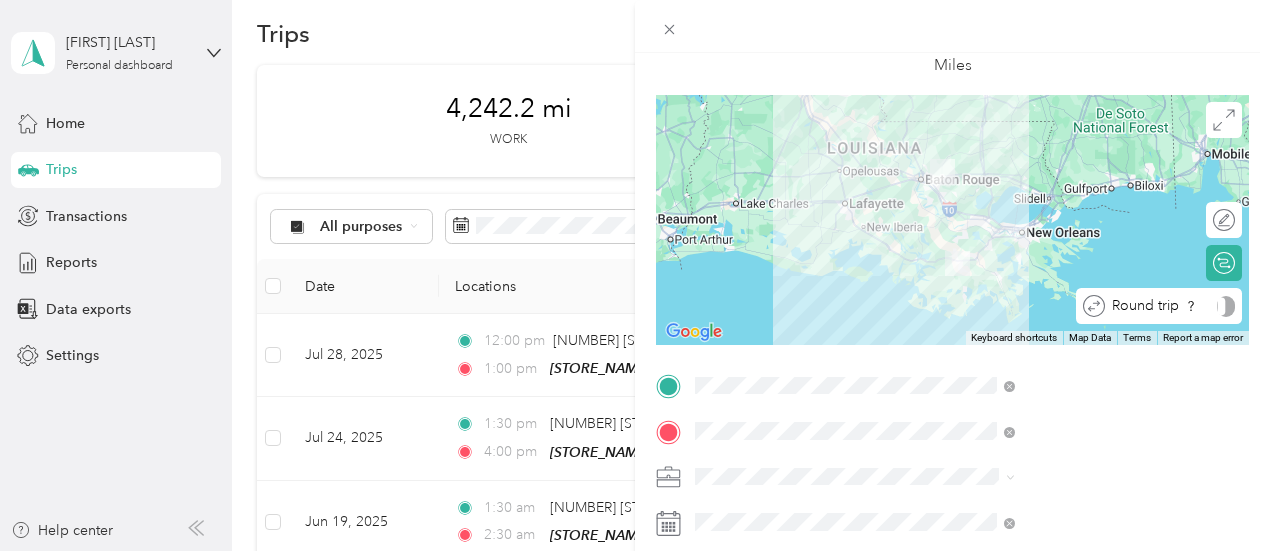 click on "Round trip" at bounding box center (1170, 306) 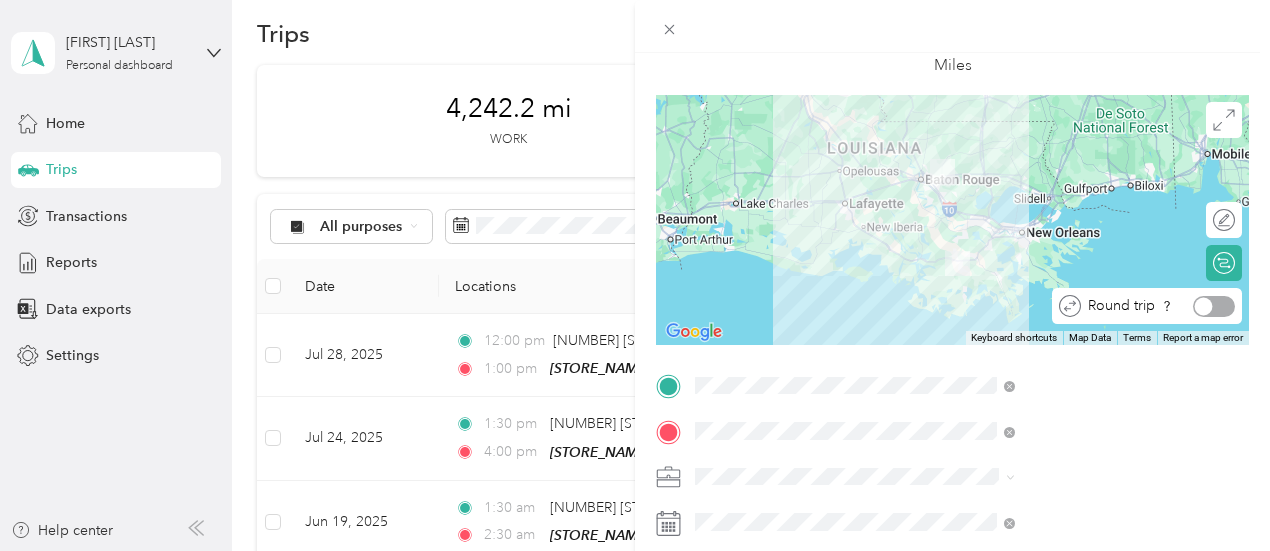 click at bounding box center (1204, 306) 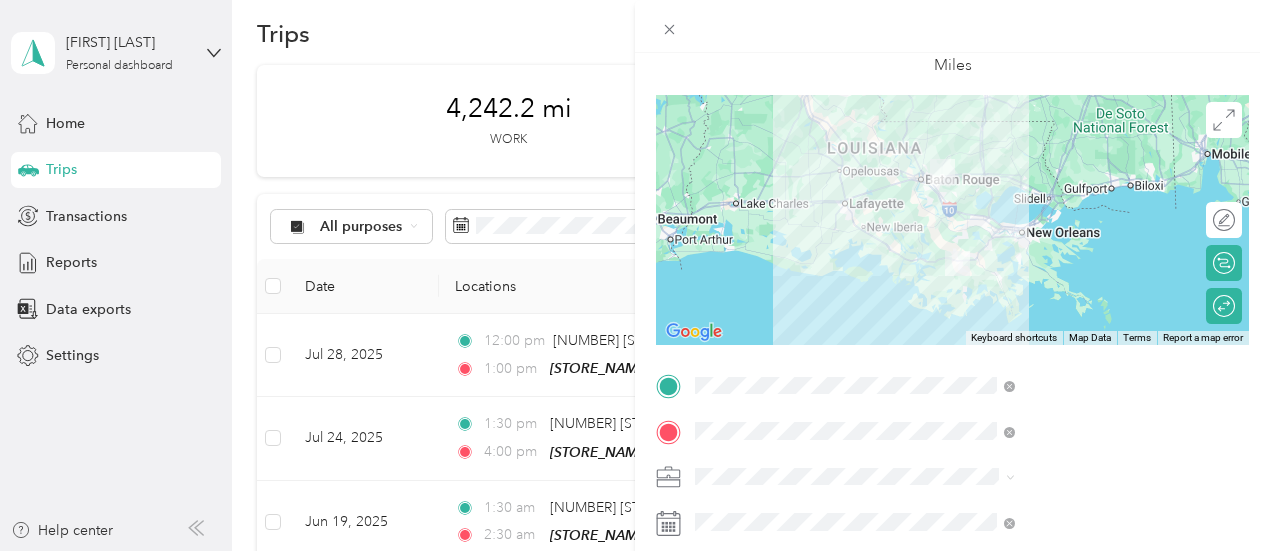 scroll, scrollTop: 0, scrollLeft: 0, axis: both 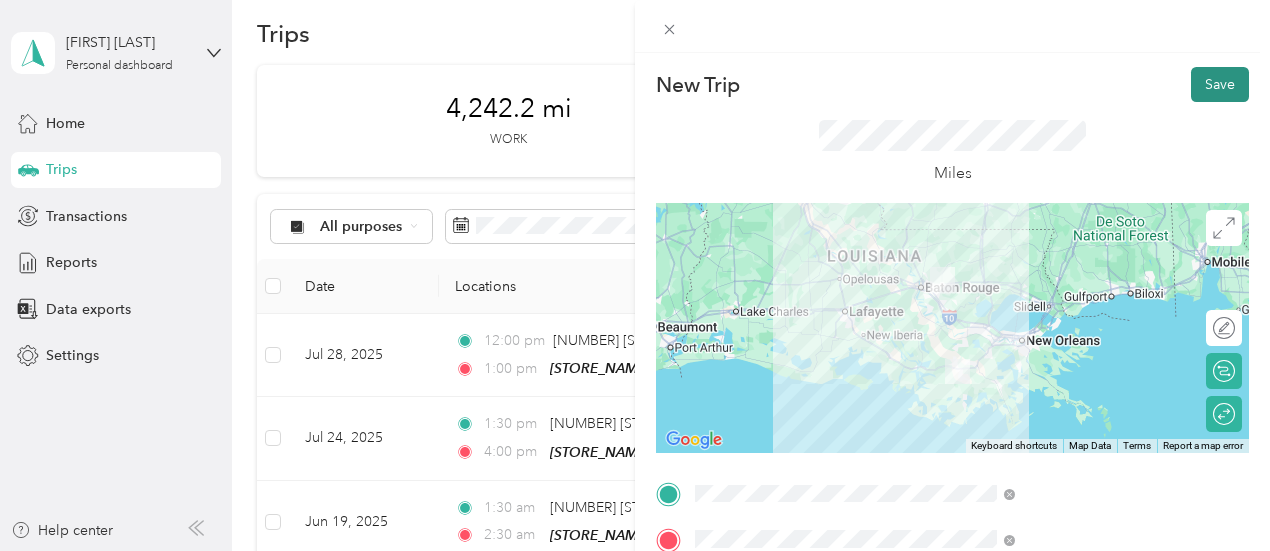 click on "Save" at bounding box center [1220, 84] 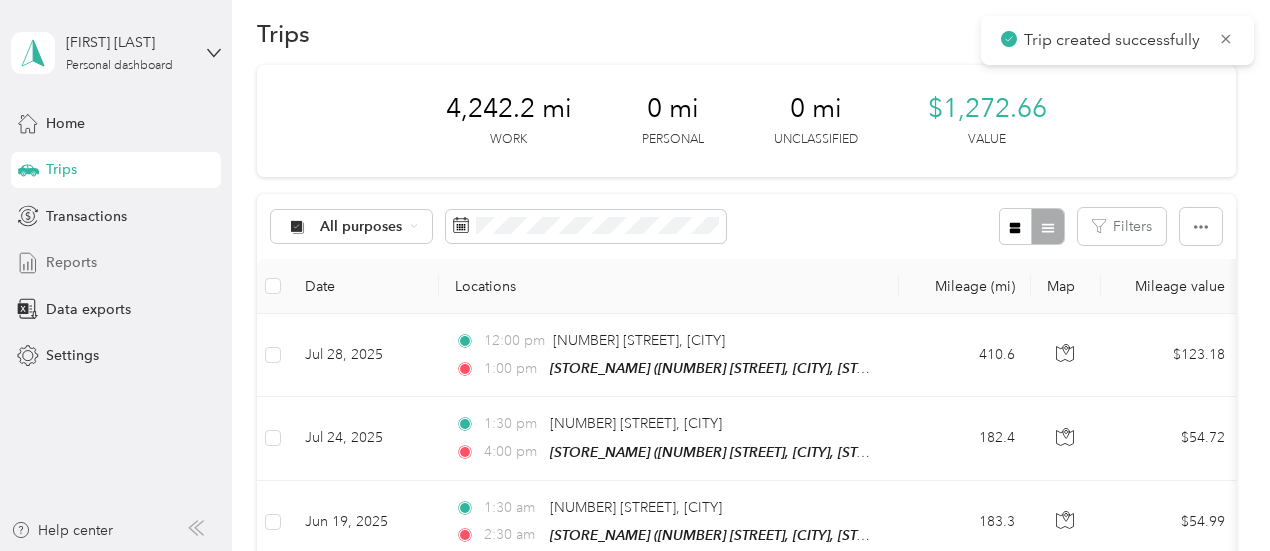 click on "Reports" at bounding box center (71, 262) 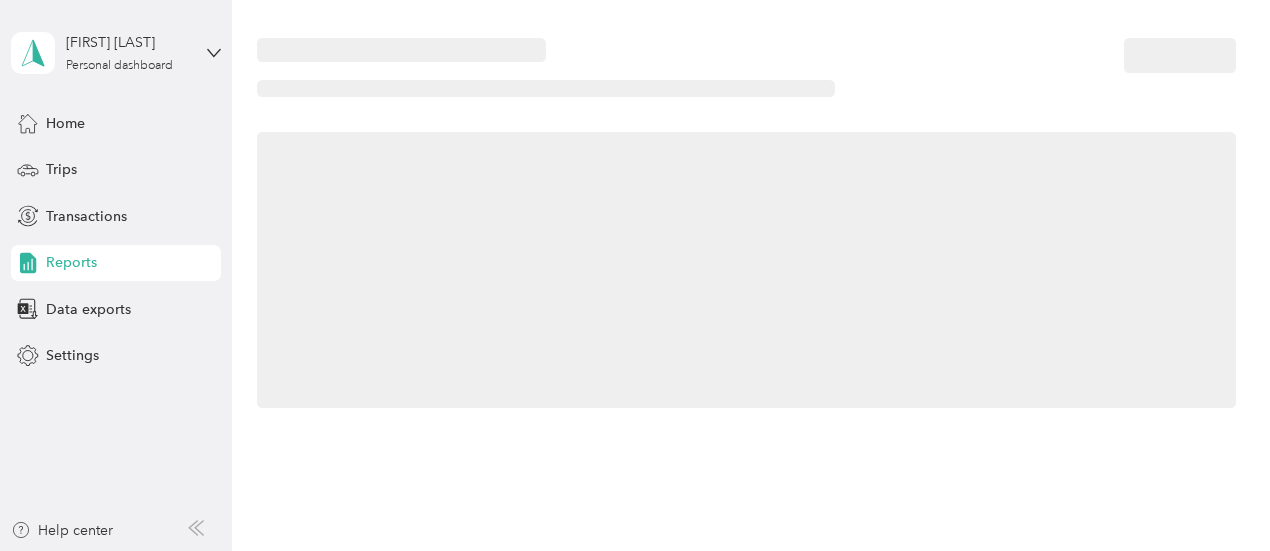 scroll, scrollTop: 23, scrollLeft: 0, axis: vertical 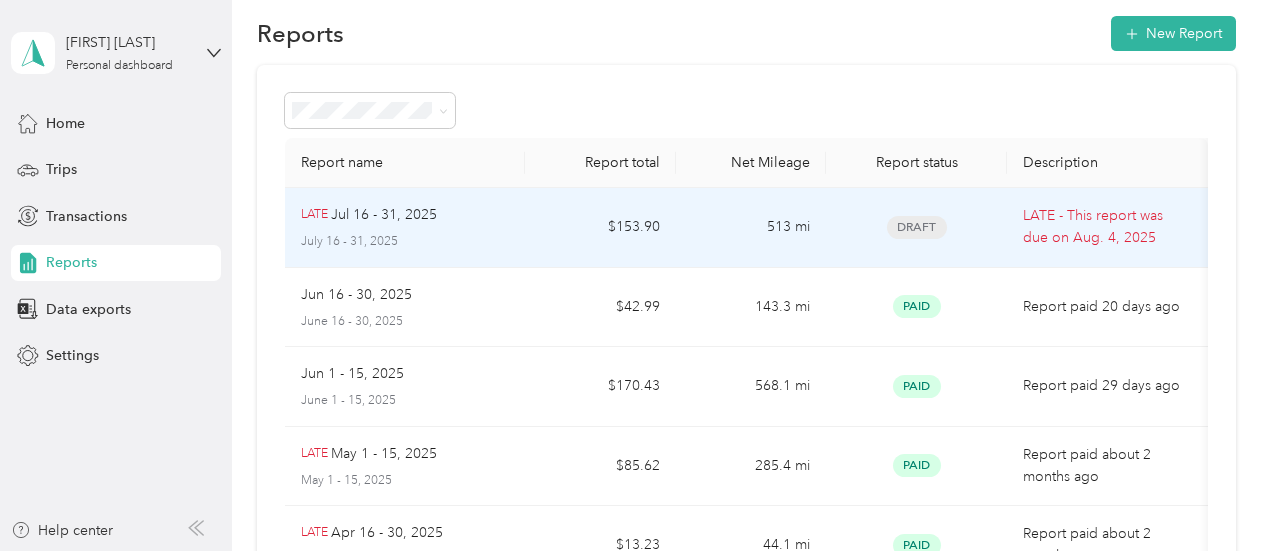 click on "LATE - This report was due on   [DATE]" at bounding box center (1107, 227) 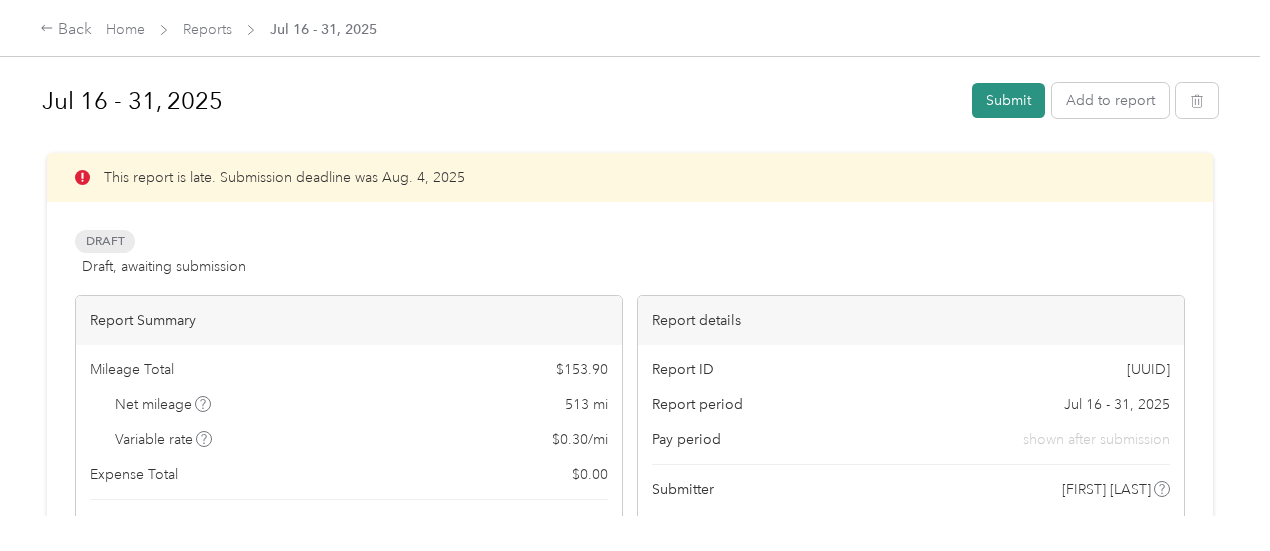 click on "Submit" at bounding box center (1008, 100) 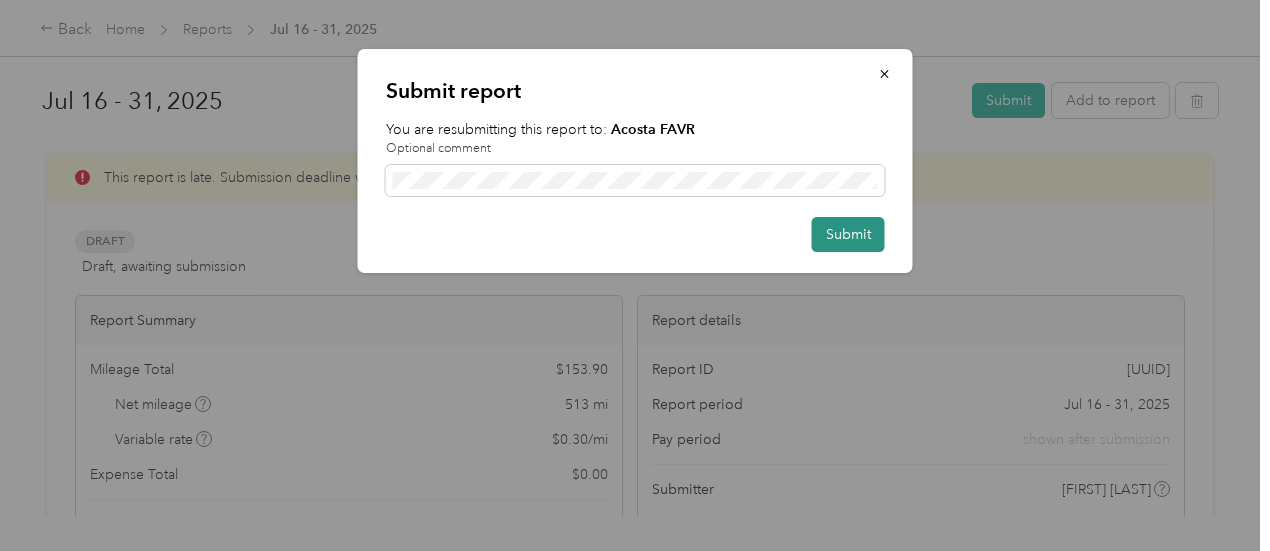 click on "Submit" at bounding box center (848, 234) 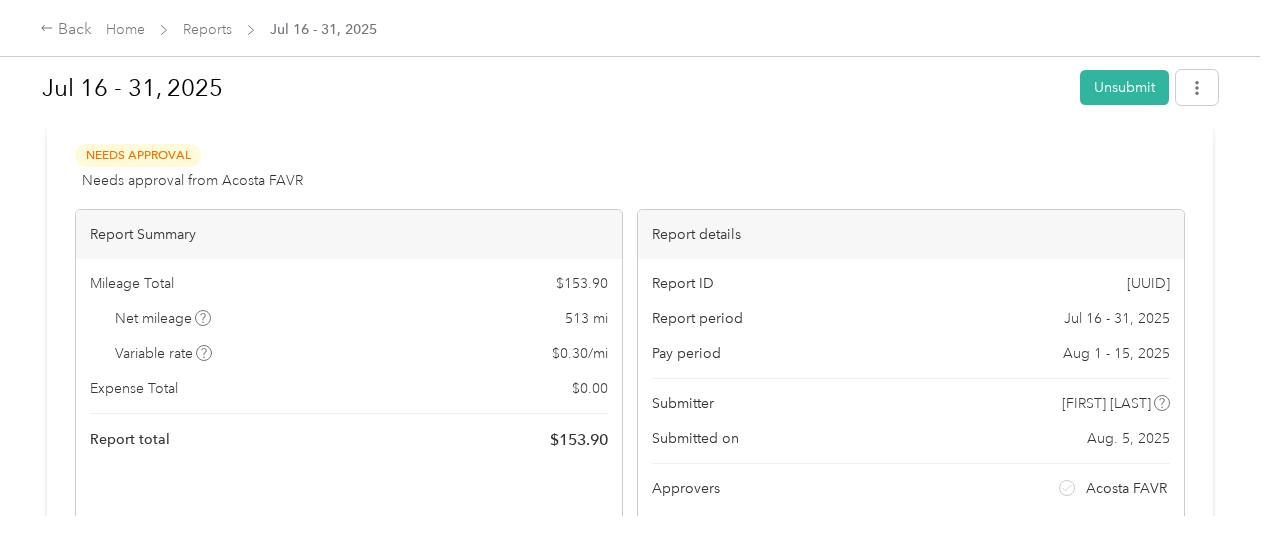 scroll, scrollTop: 43, scrollLeft: 0, axis: vertical 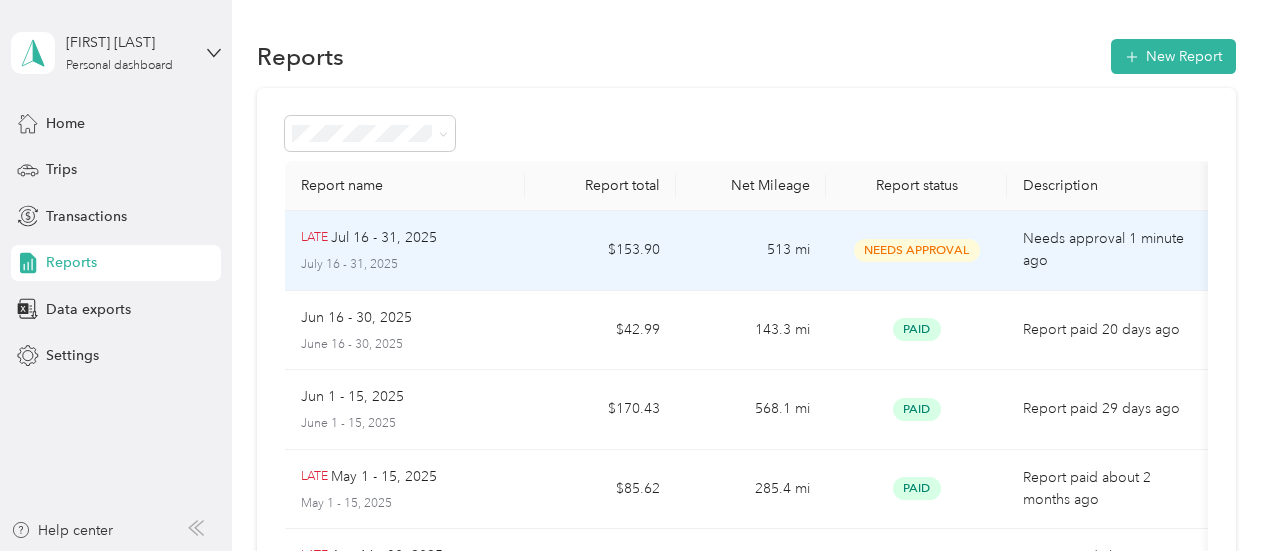 click on "$153.90" at bounding box center [600, 251] 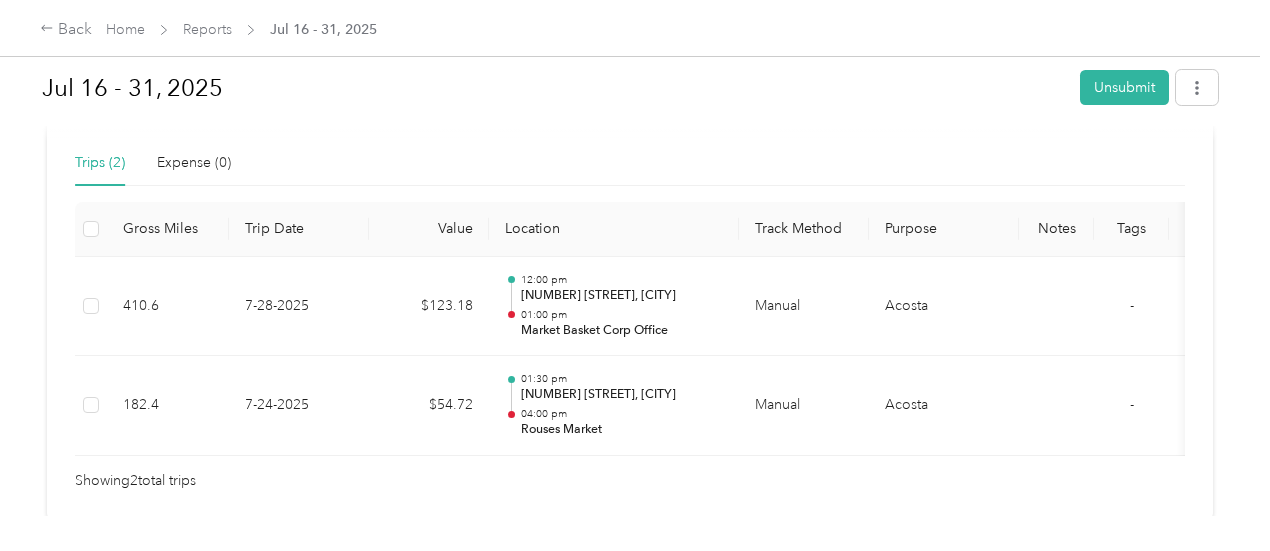 scroll, scrollTop: 238, scrollLeft: 0, axis: vertical 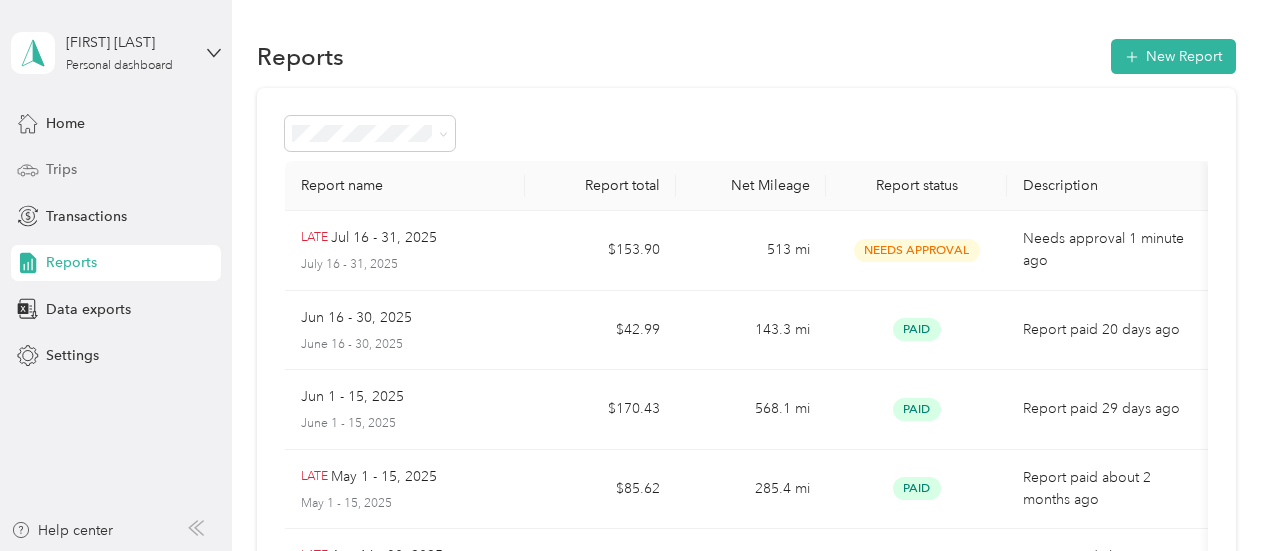 click on "Trips" at bounding box center [61, 169] 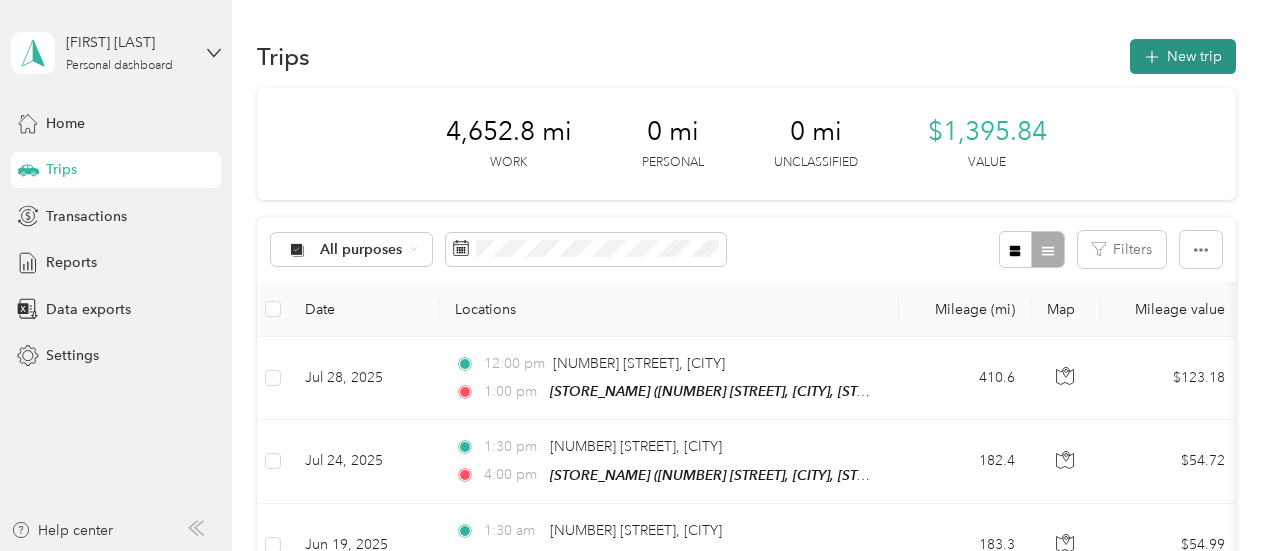 click on "New trip" at bounding box center [1183, 56] 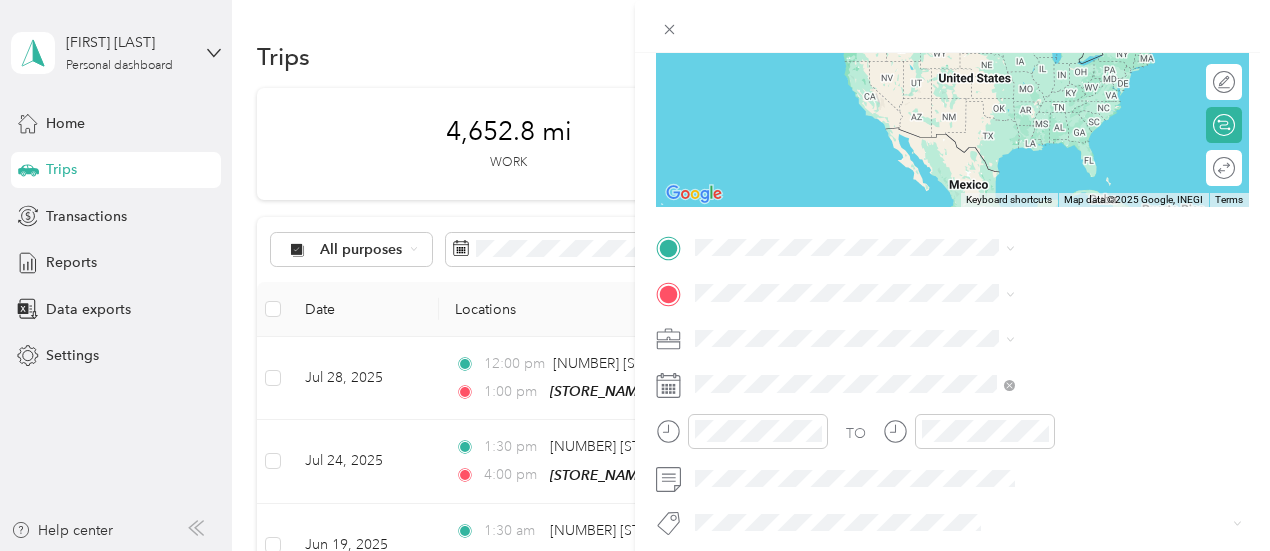 scroll, scrollTop: 247, scrollLeft: 0, axis: vertical 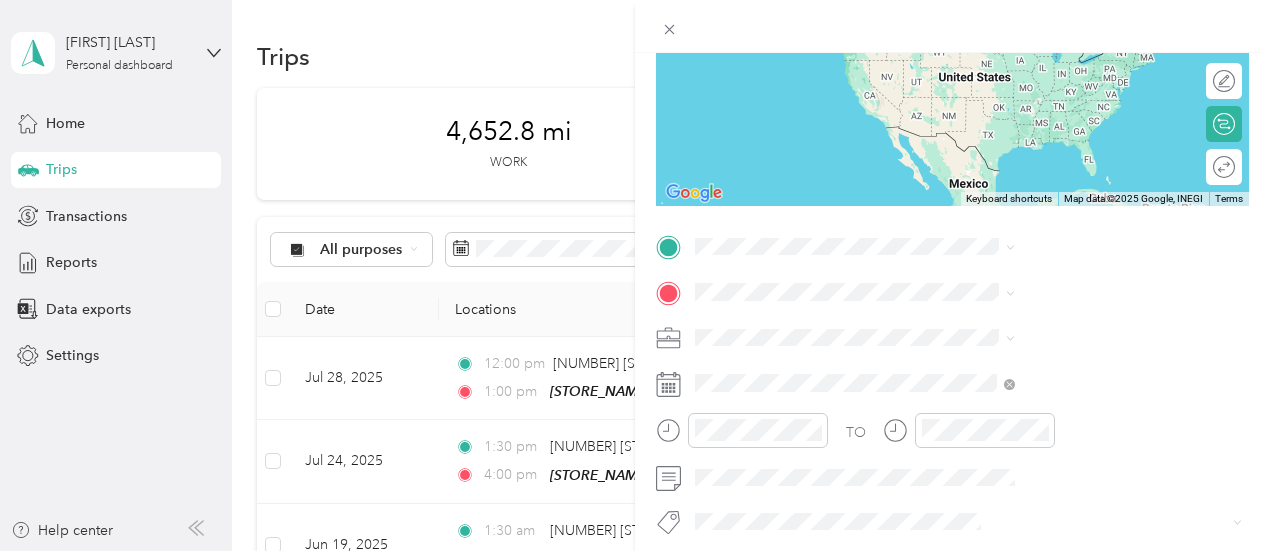 click on "[NUMBER] [STREET]
[CITY], [STATE] [POSTAL_CODE], [COUNTRY]" at bounding box center [1081, 333] 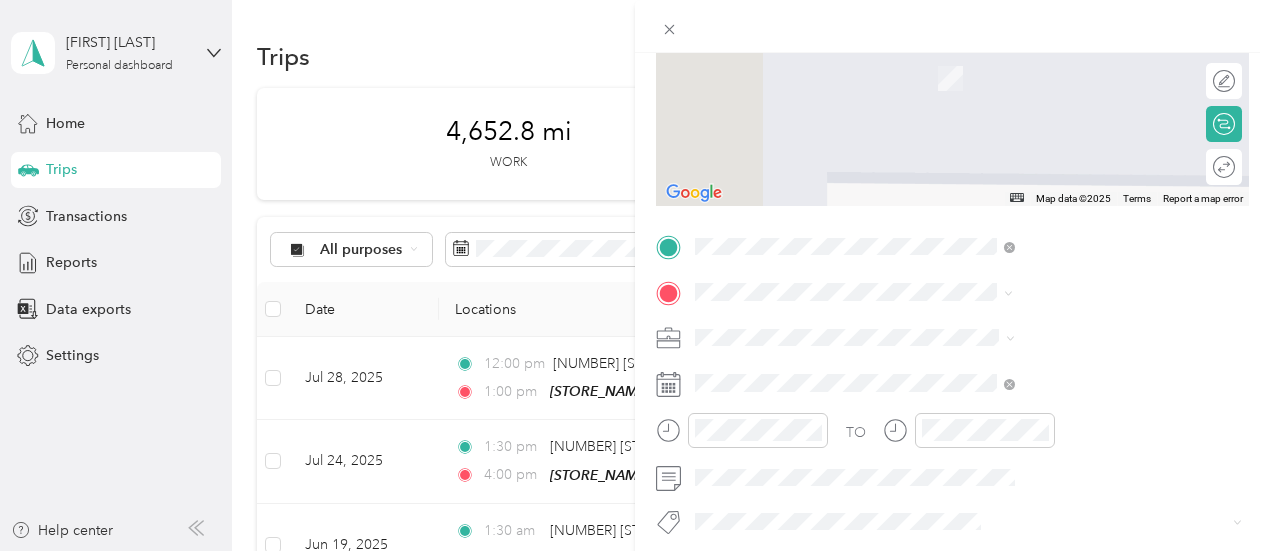 click on "[NUMBER] [STREET], [POSTAL_CODE], [CITY], [STATE], [COUNTRY]" at bounding box center [1067, 186] 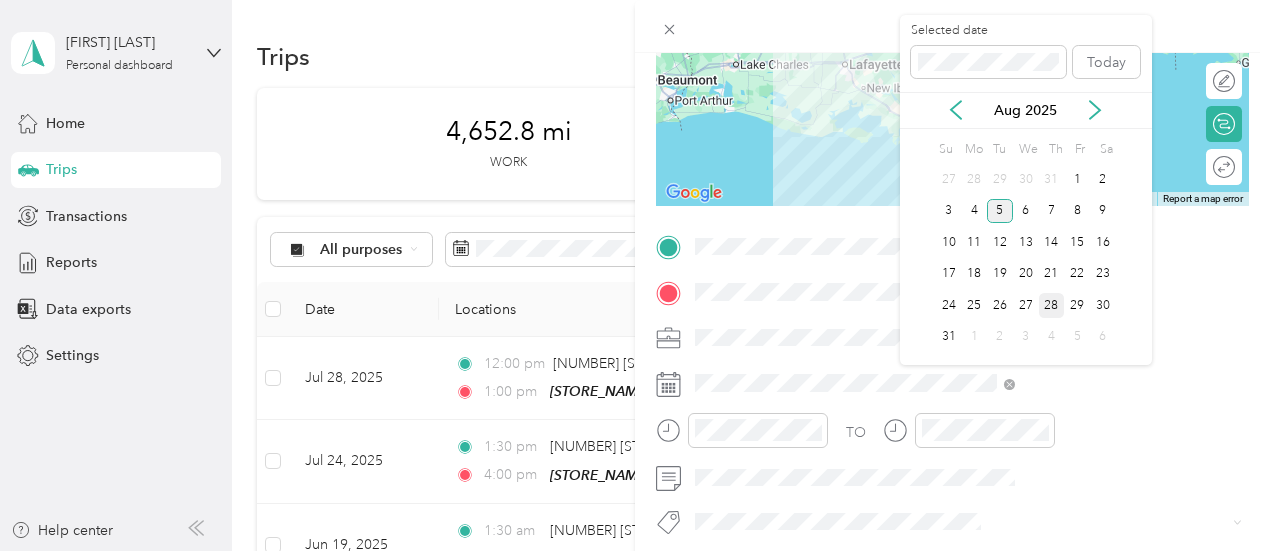 click on "28" at bounding box center (1052, 305) 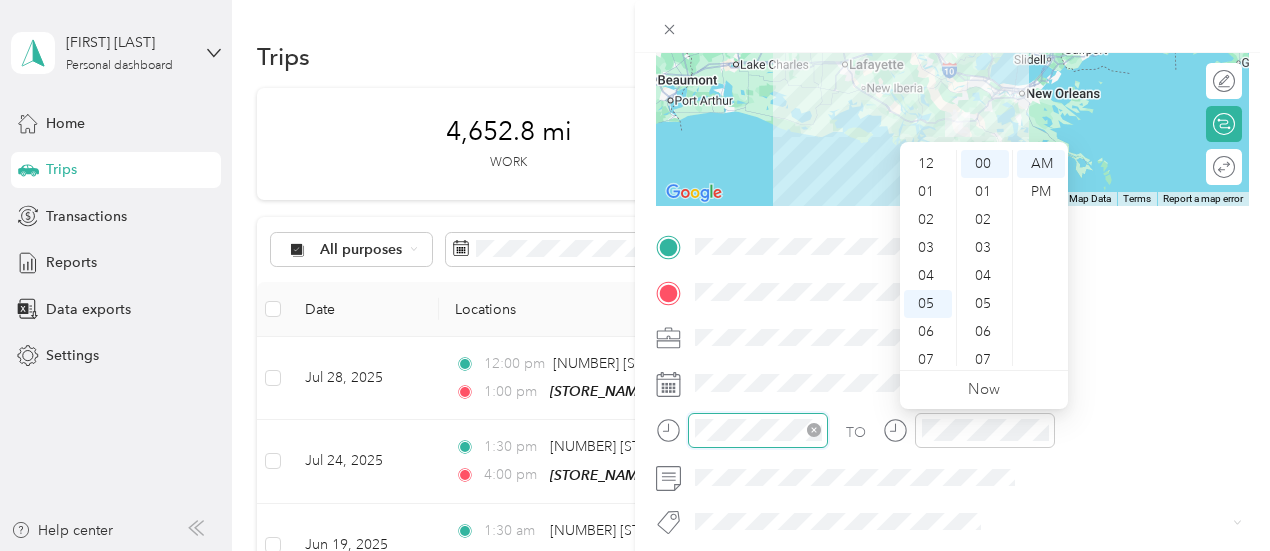 scroll, scrollTop: 120, scrollLeft: 0, axis: vertical 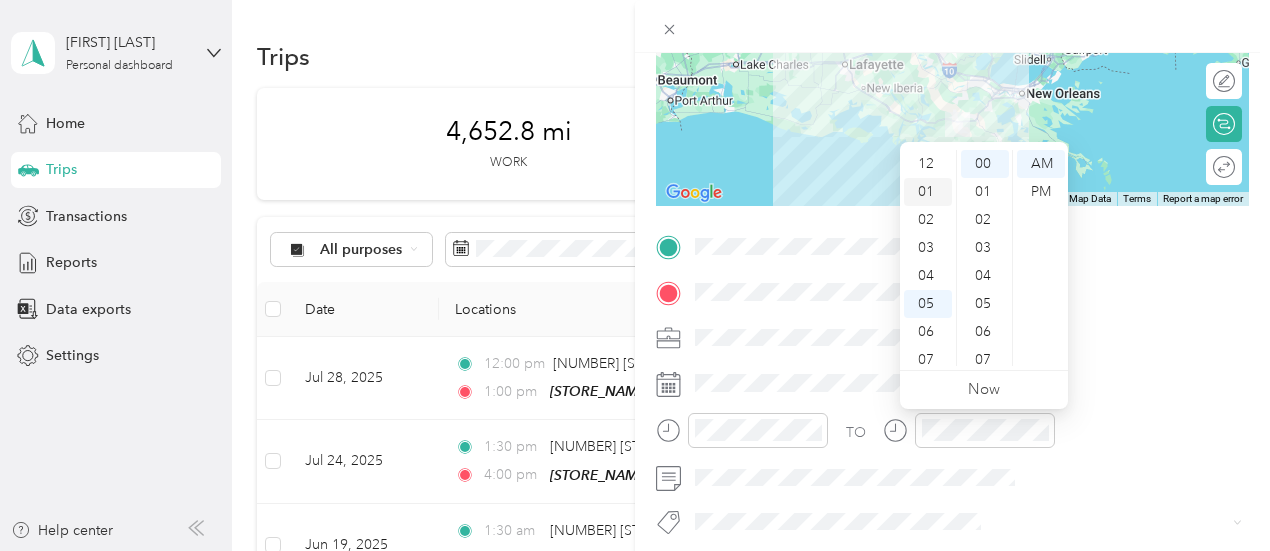 click on "01" at bounding box center [928, 192] 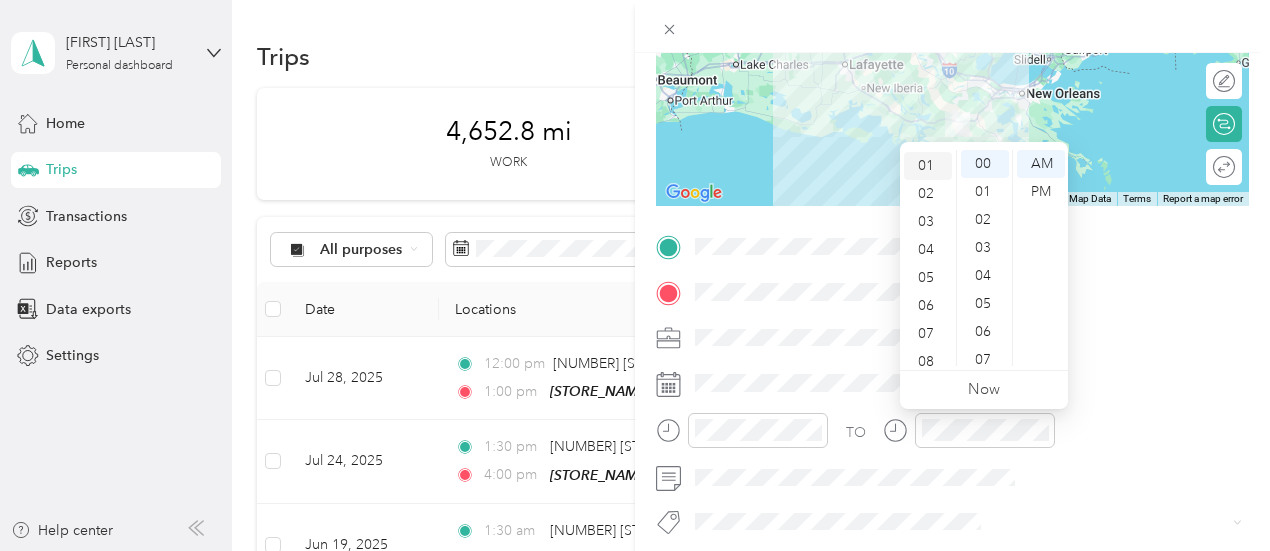 scroll, scrollTop: 28, scrollLeft: 0, axis: vertical 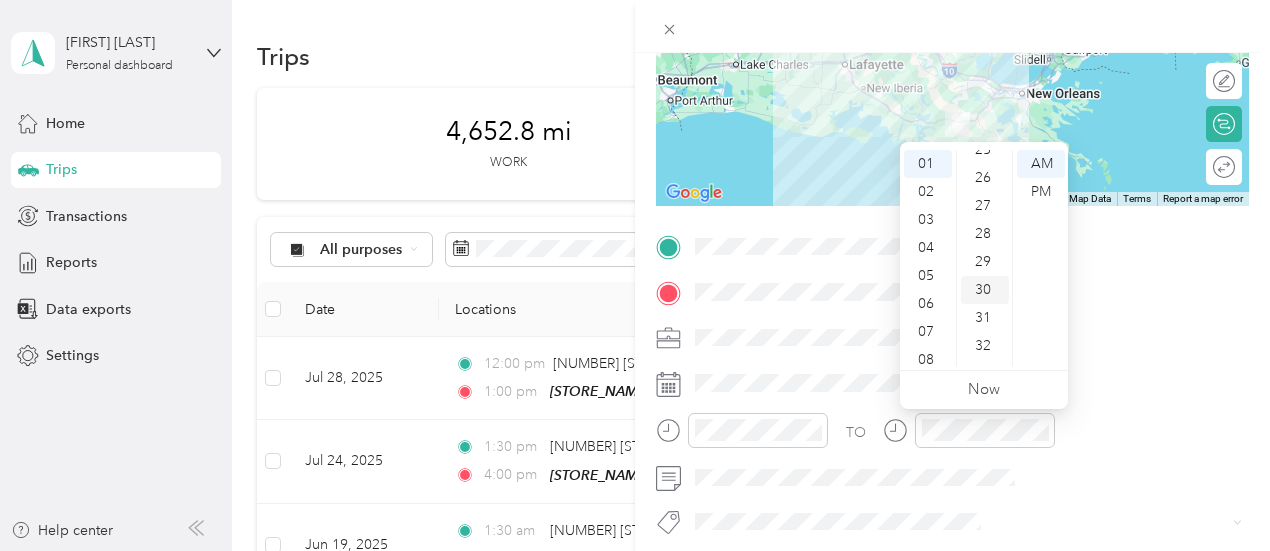 click on "30" at bounding box center (985, 290) 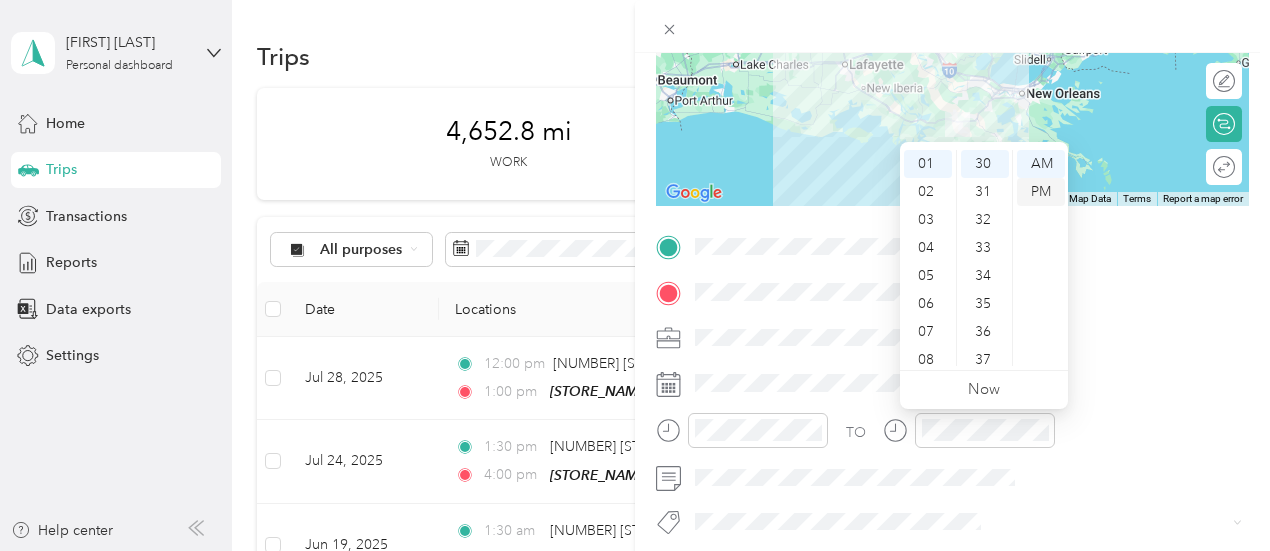 click on "PM" at bounding box center [1041, 192] 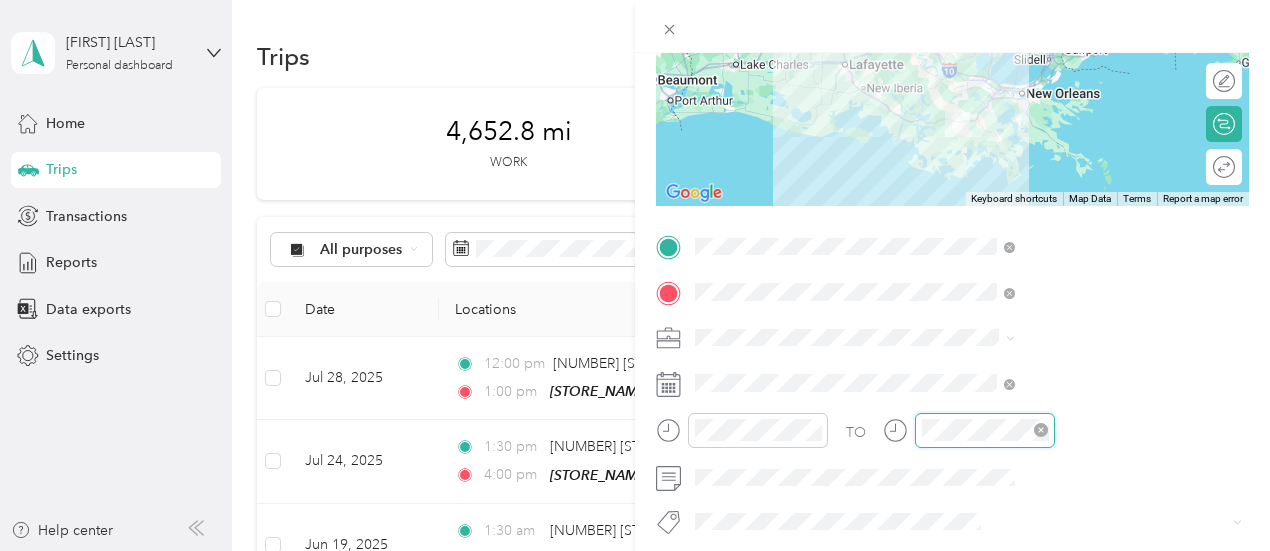 scroll, scrollTop: 120, scrollLeft: 0, axis: vertical 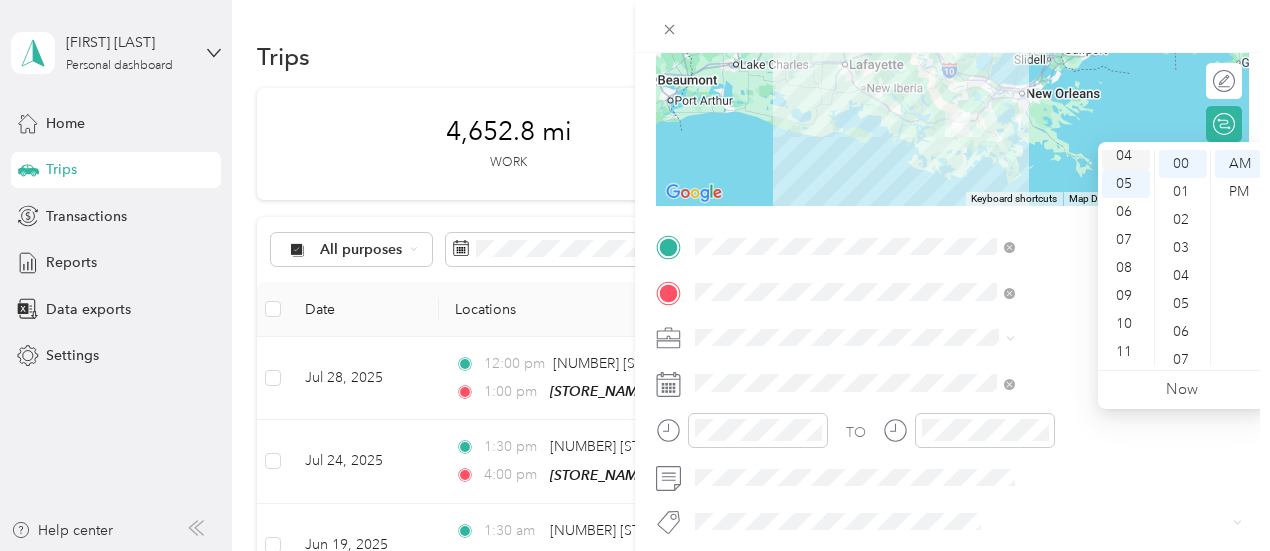 click on "04" at bounding box center (1126, 156) 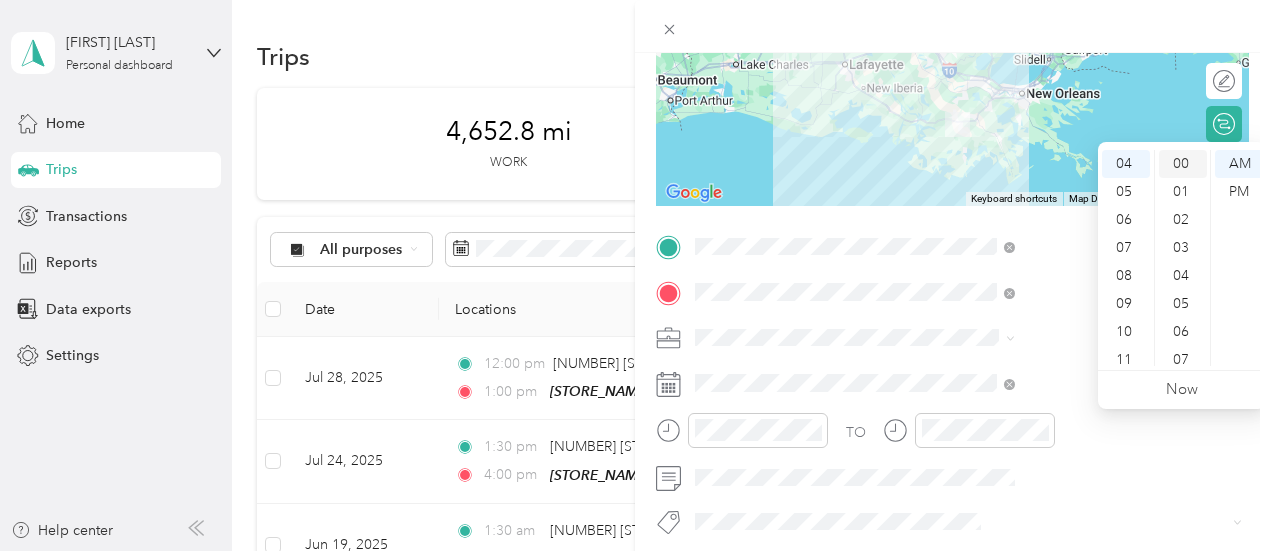 click on "00" at bounding box center (1183, 164) 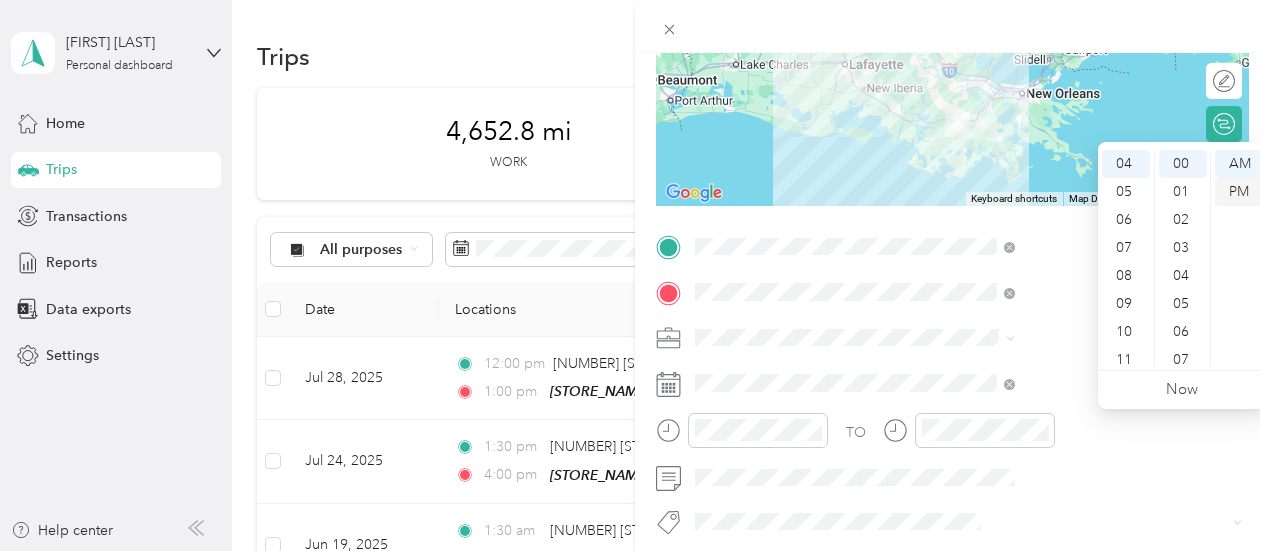 click on "PM" at bounding box center (1239, 192) 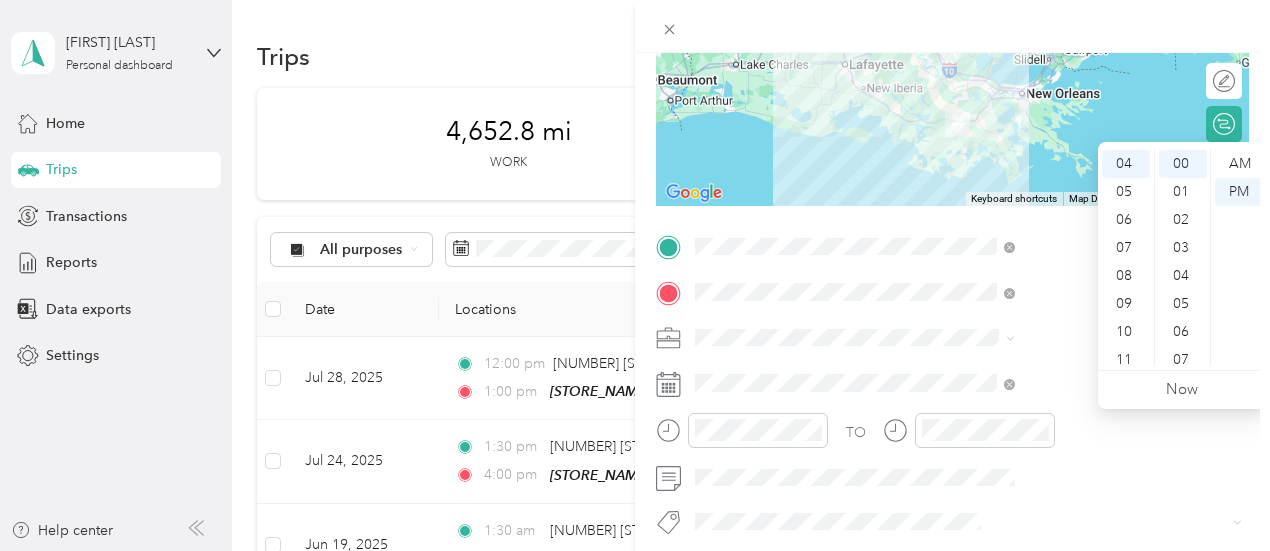click on "TO Add photo" at bounding box center (952, 472) 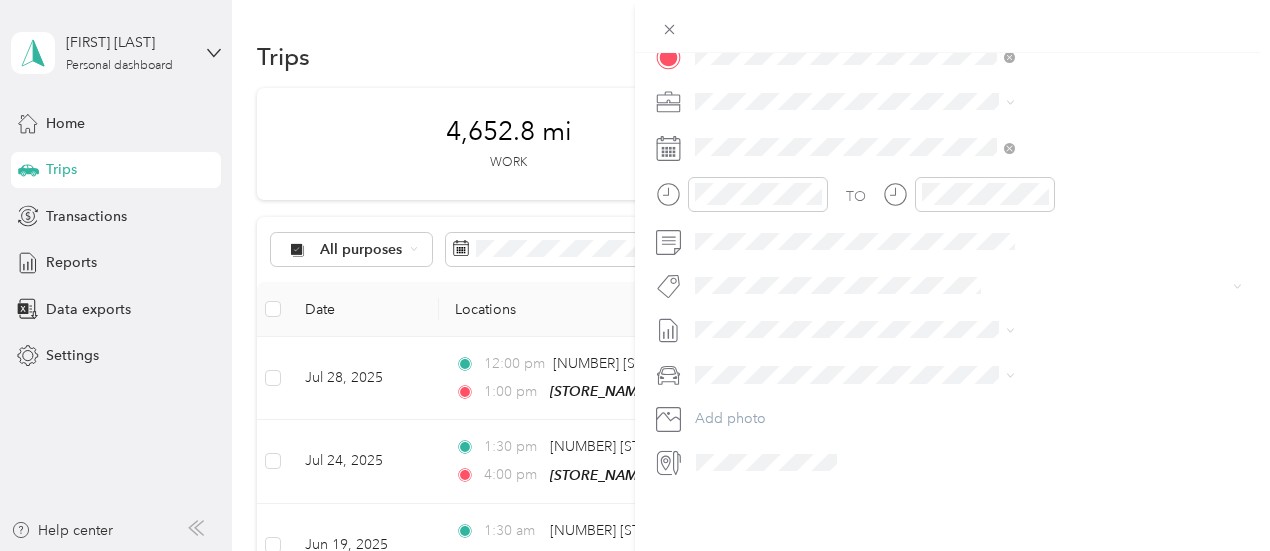 scroll, scrollTop: 0, scrollLeft: 0, axis: both 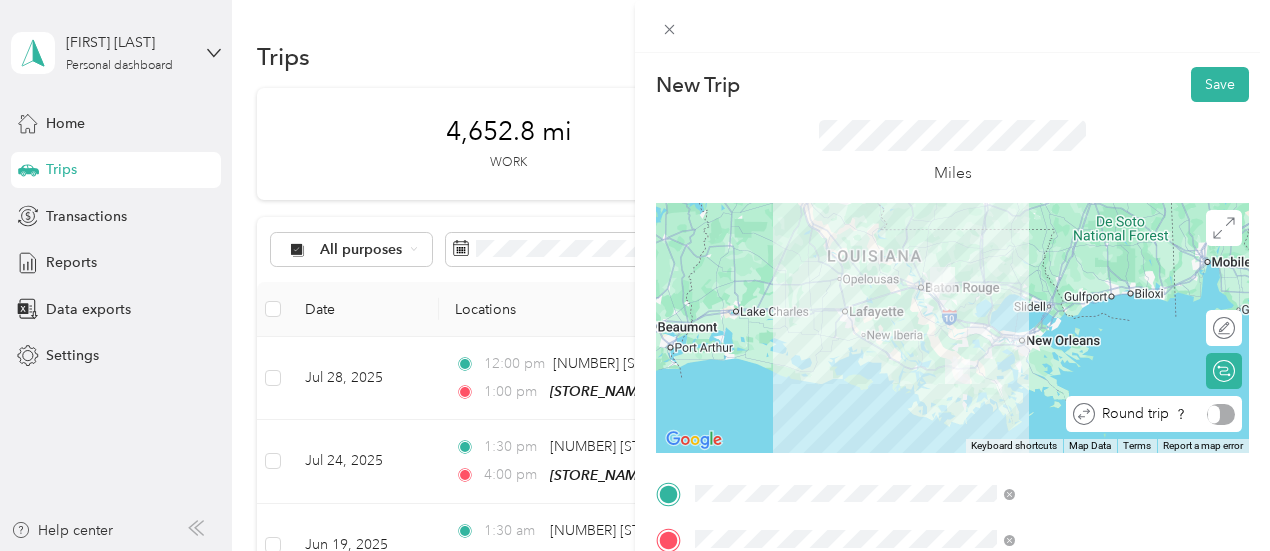 click at bounding box center (1221, 414) 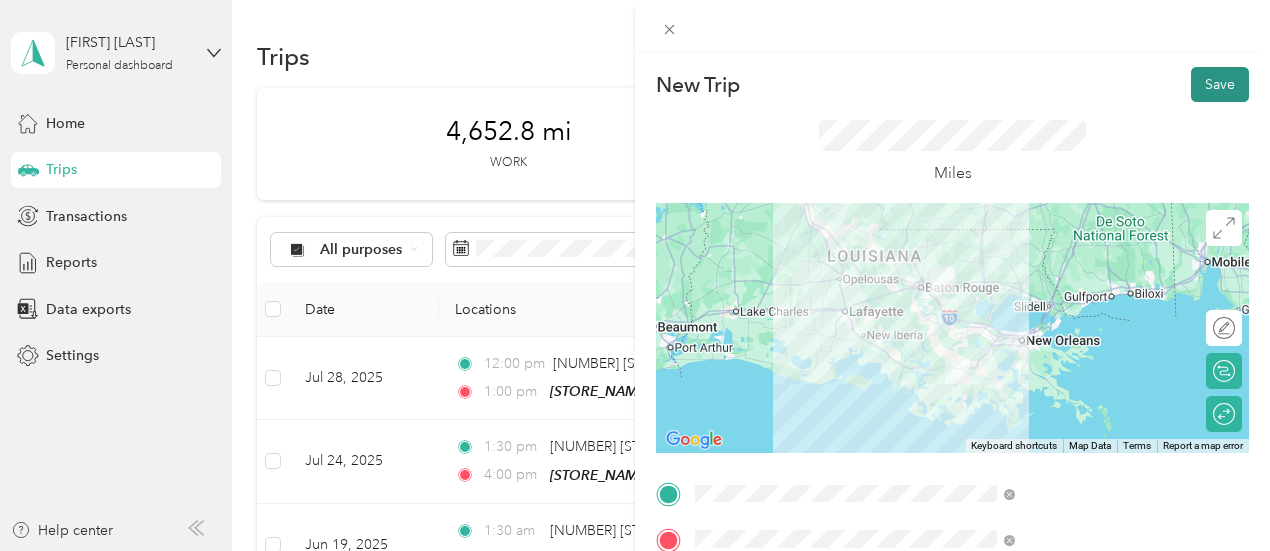 click on "Save" at bounding box center [1220, 84] 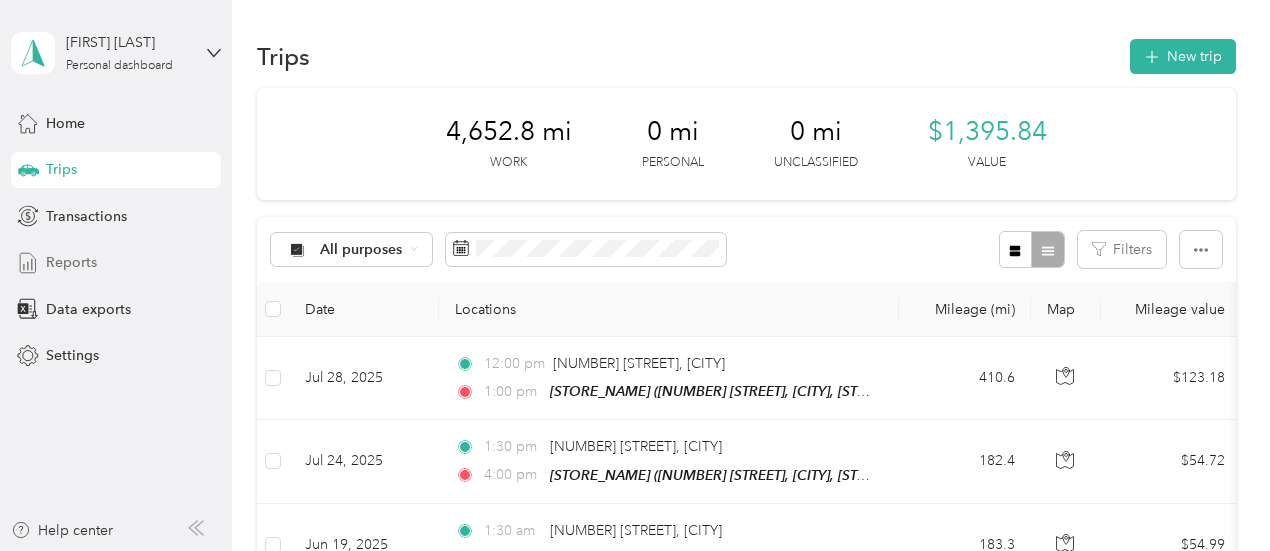 click on "Reports" at bounding box center [71, 262] 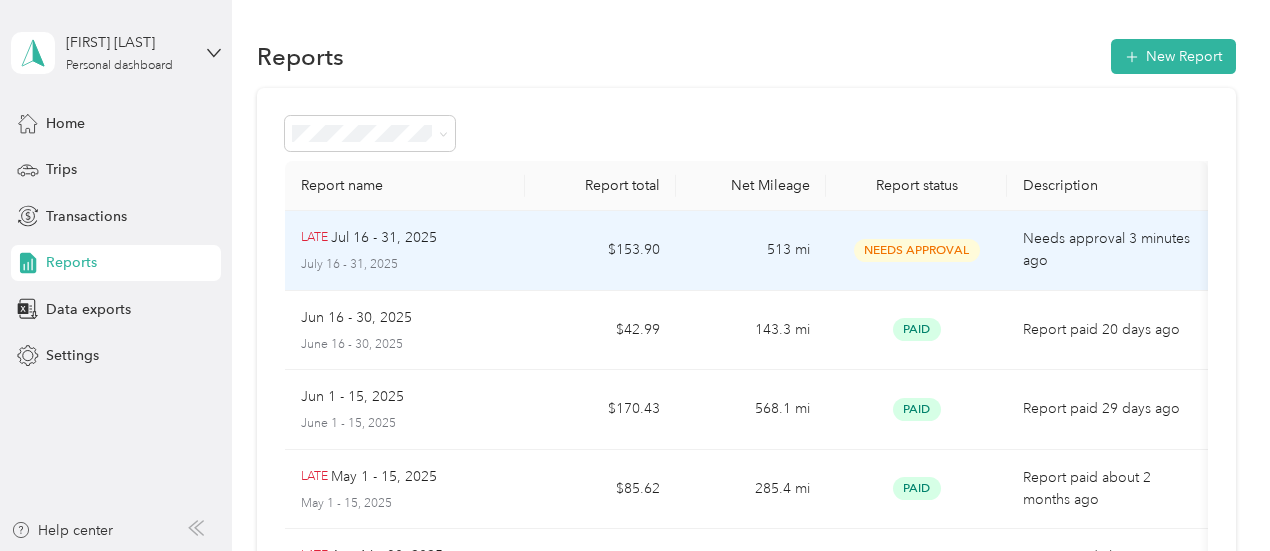 click on "Jul 16 - 31, 2025" at bounding box center (384, 238) 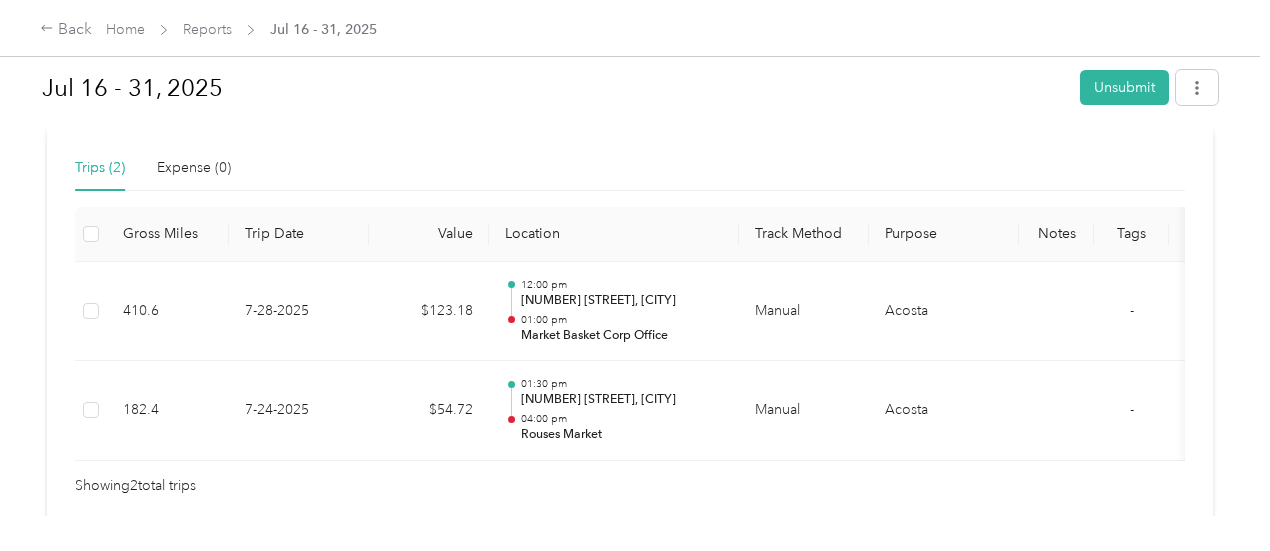 scroll, scrollTop: 121, scrollLeft: 0, axis: vertical 